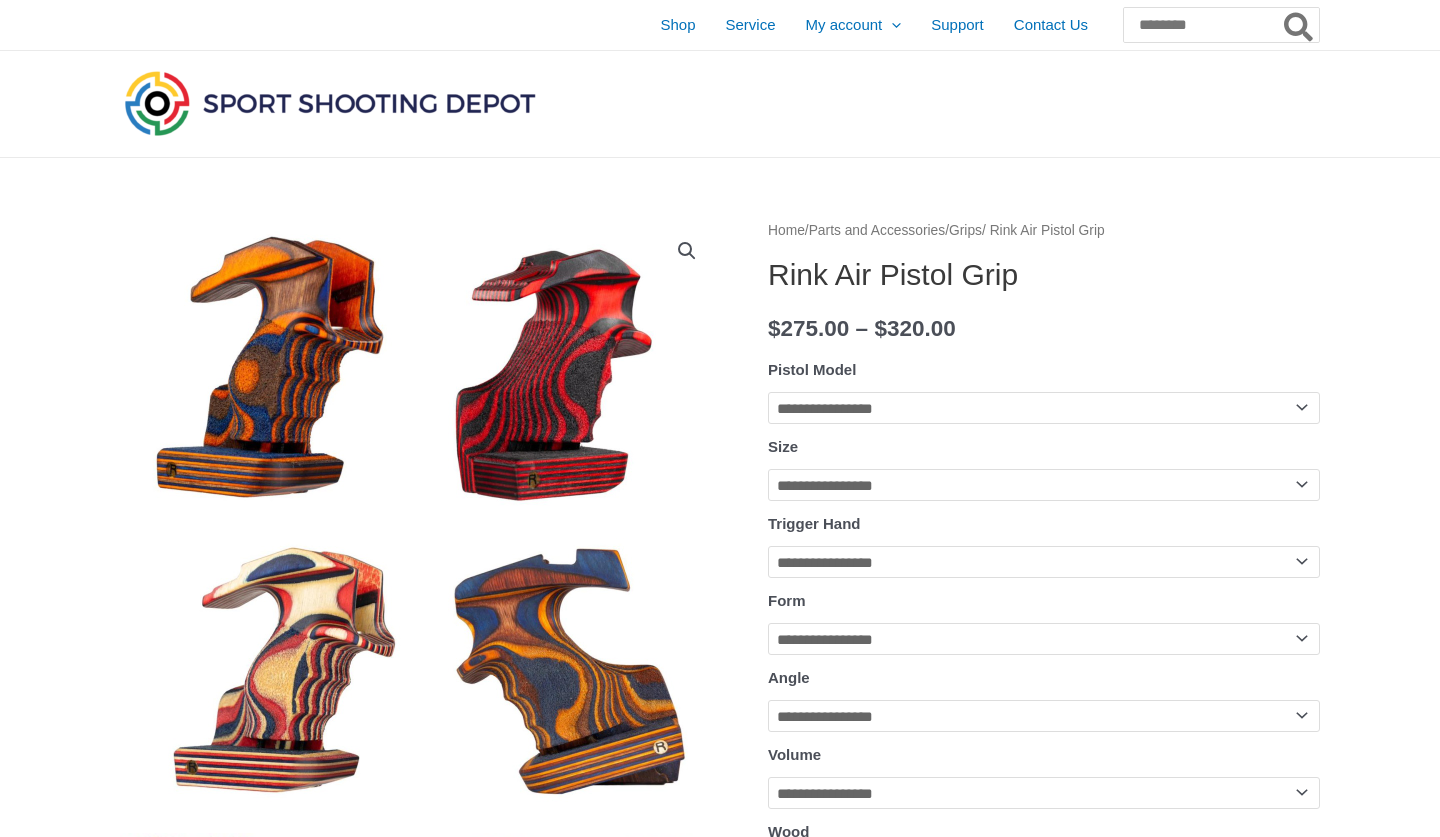 scroll, scrollTop: 0, scrollLeft: 0, axis: both 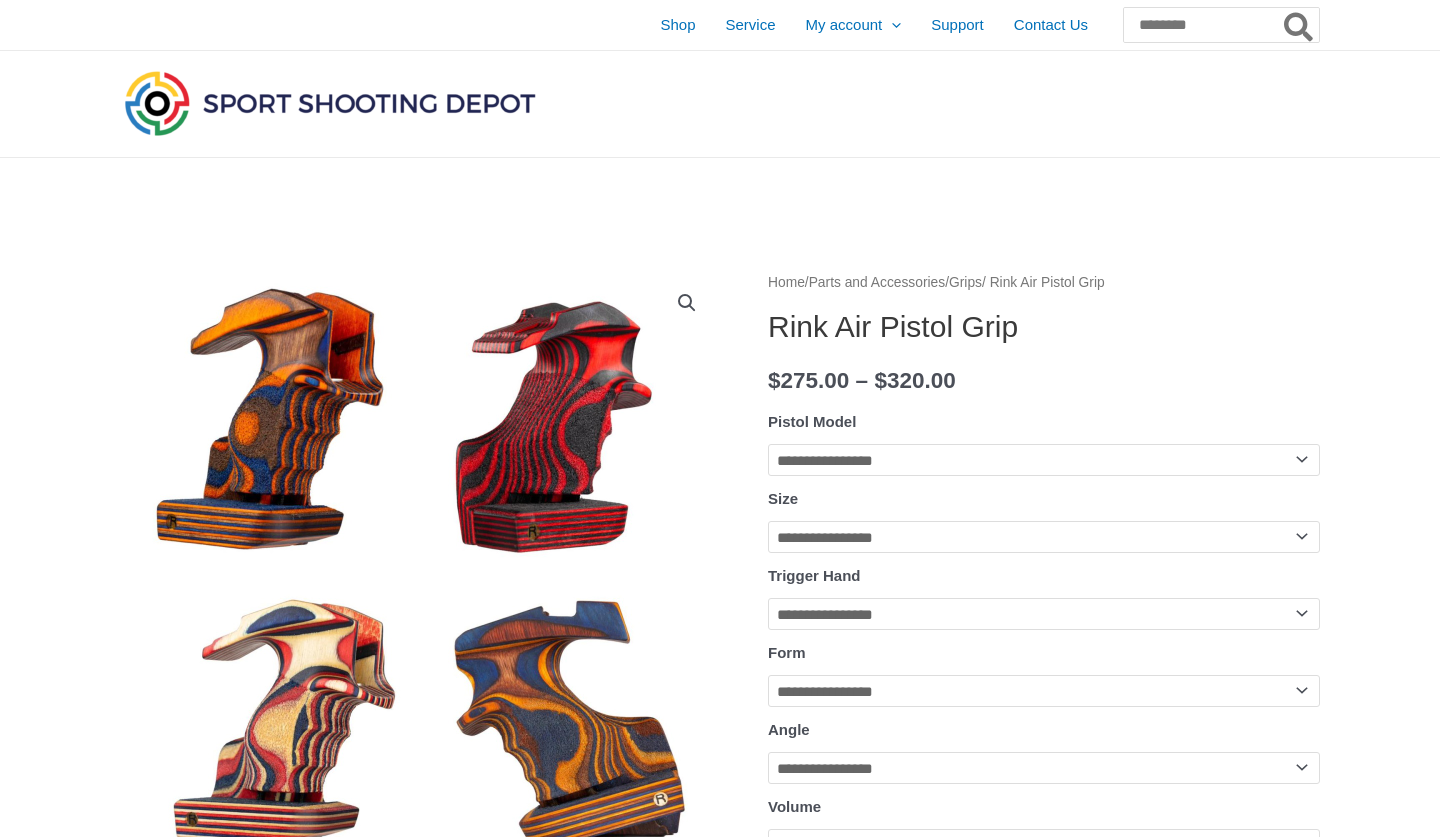 select on "*******" 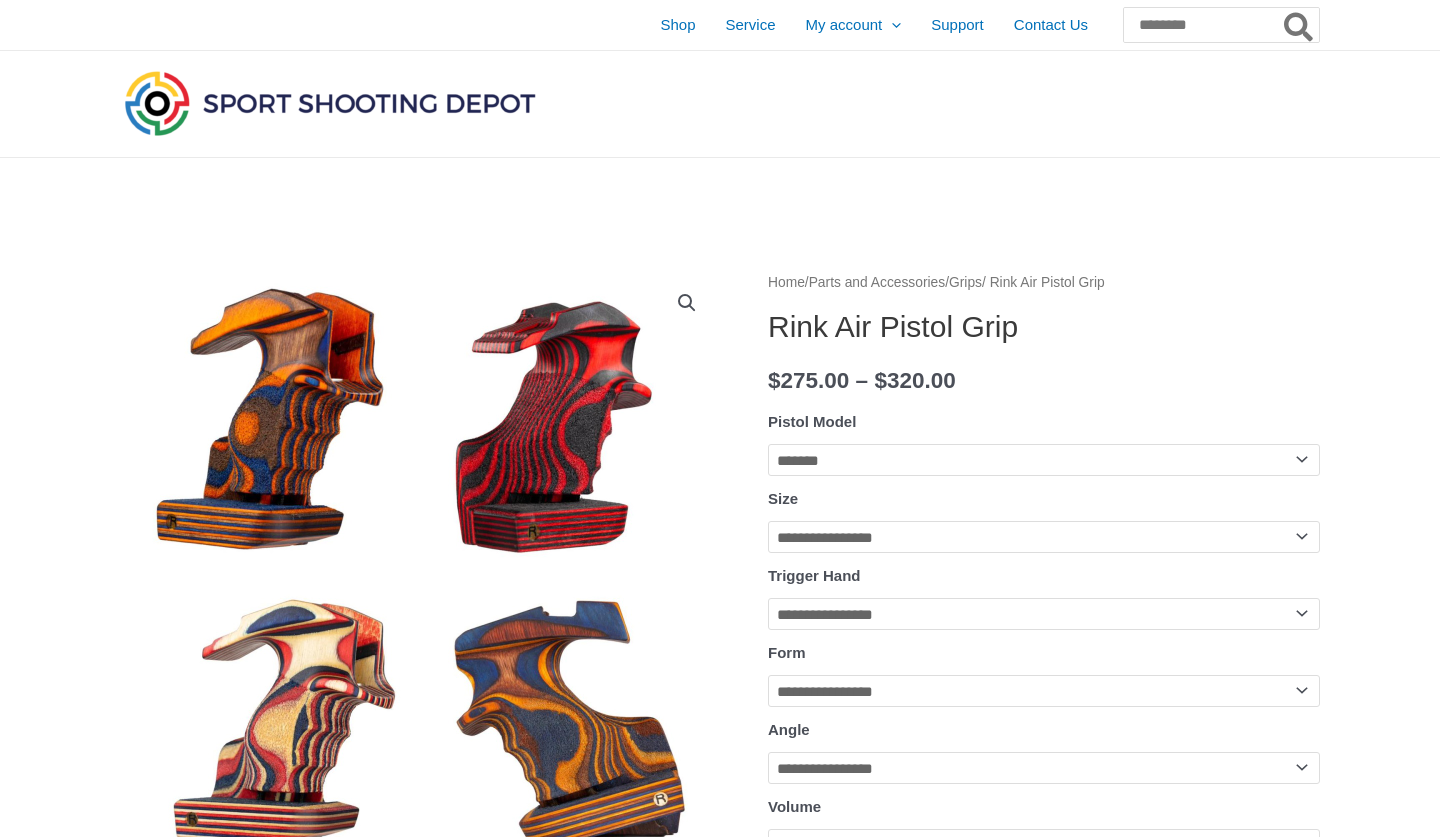select on "*" 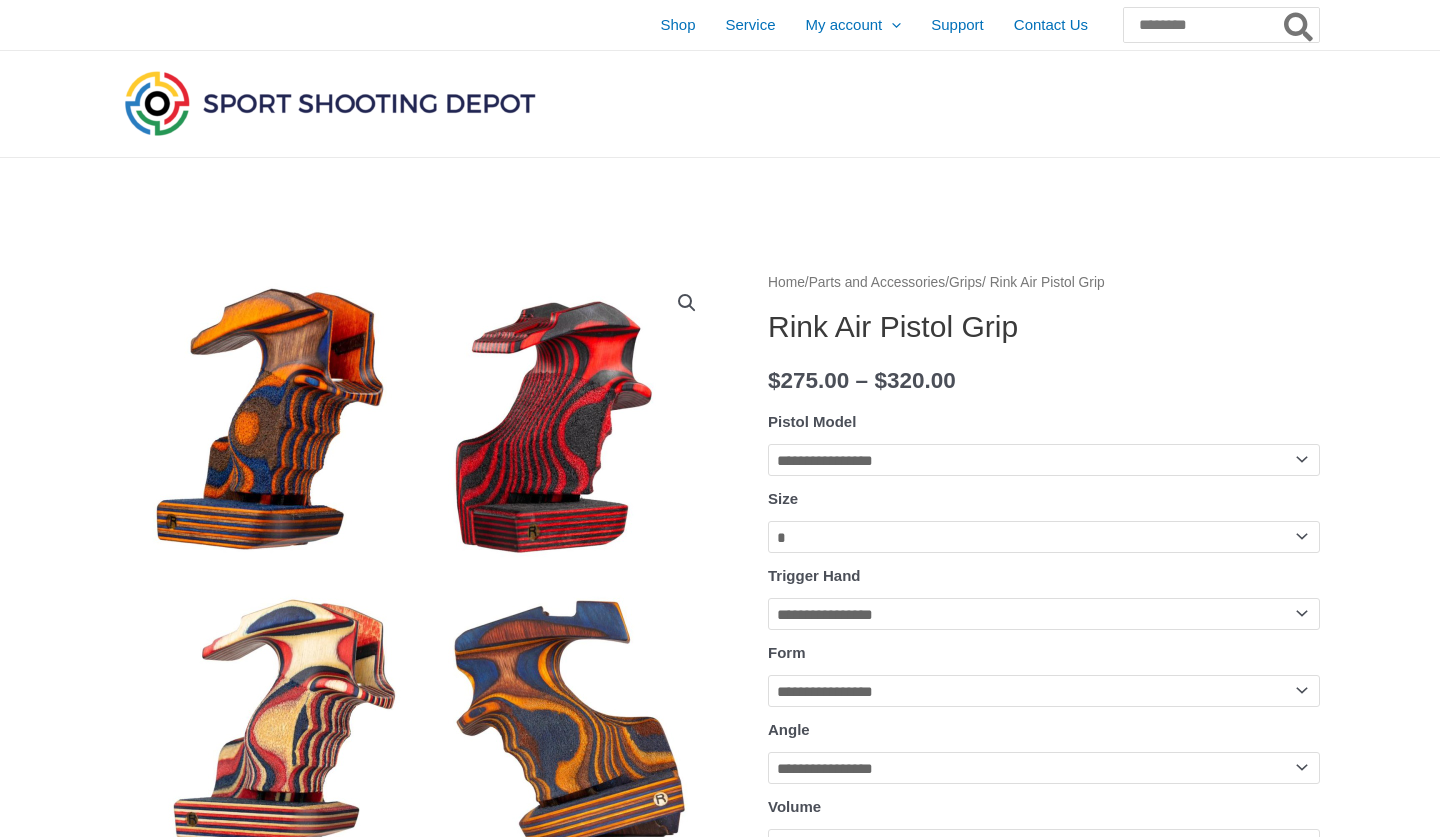 select on "****" 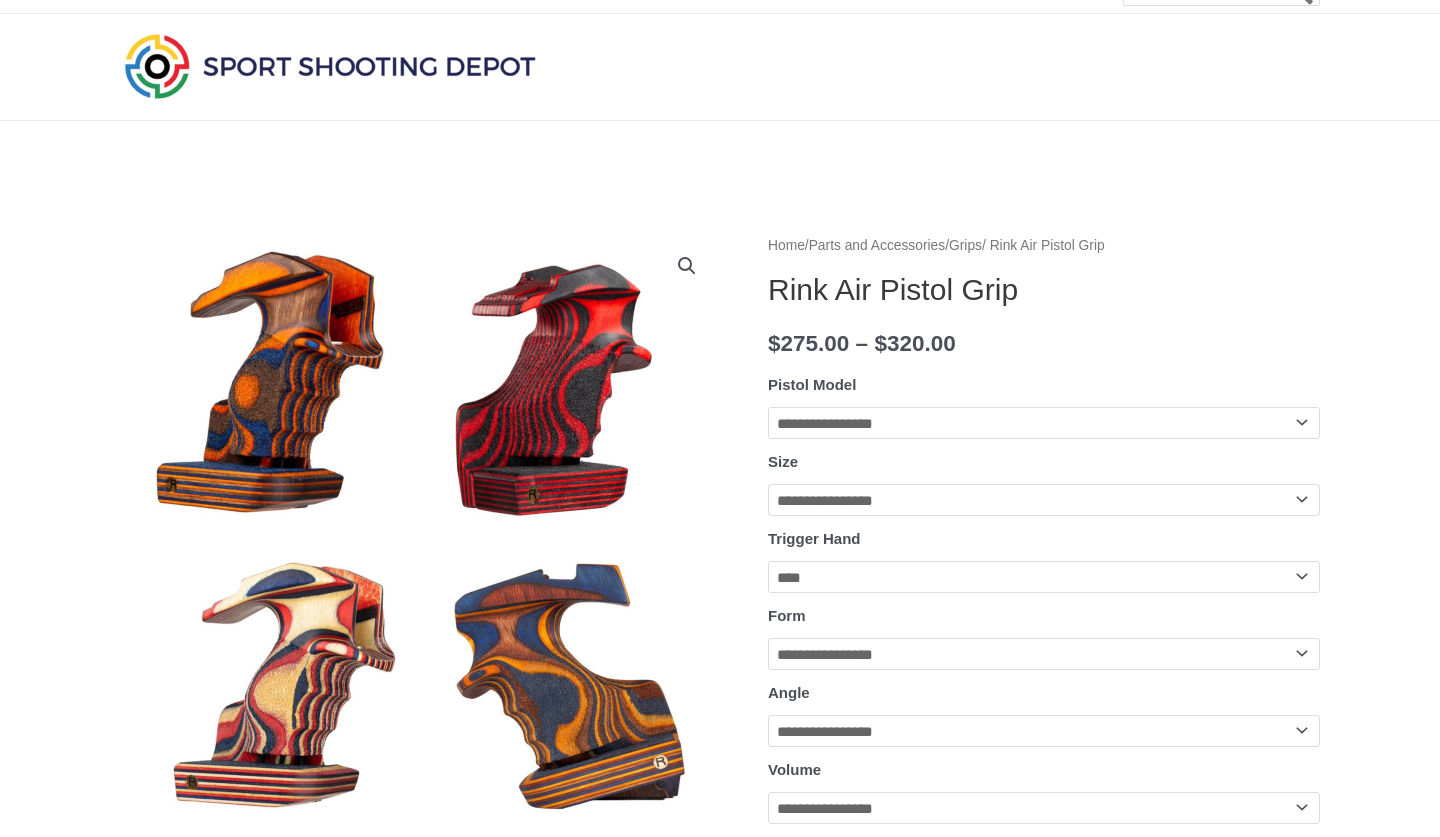 scroll, scrollTop: 54, scrollLeft: 0, axis: vertical 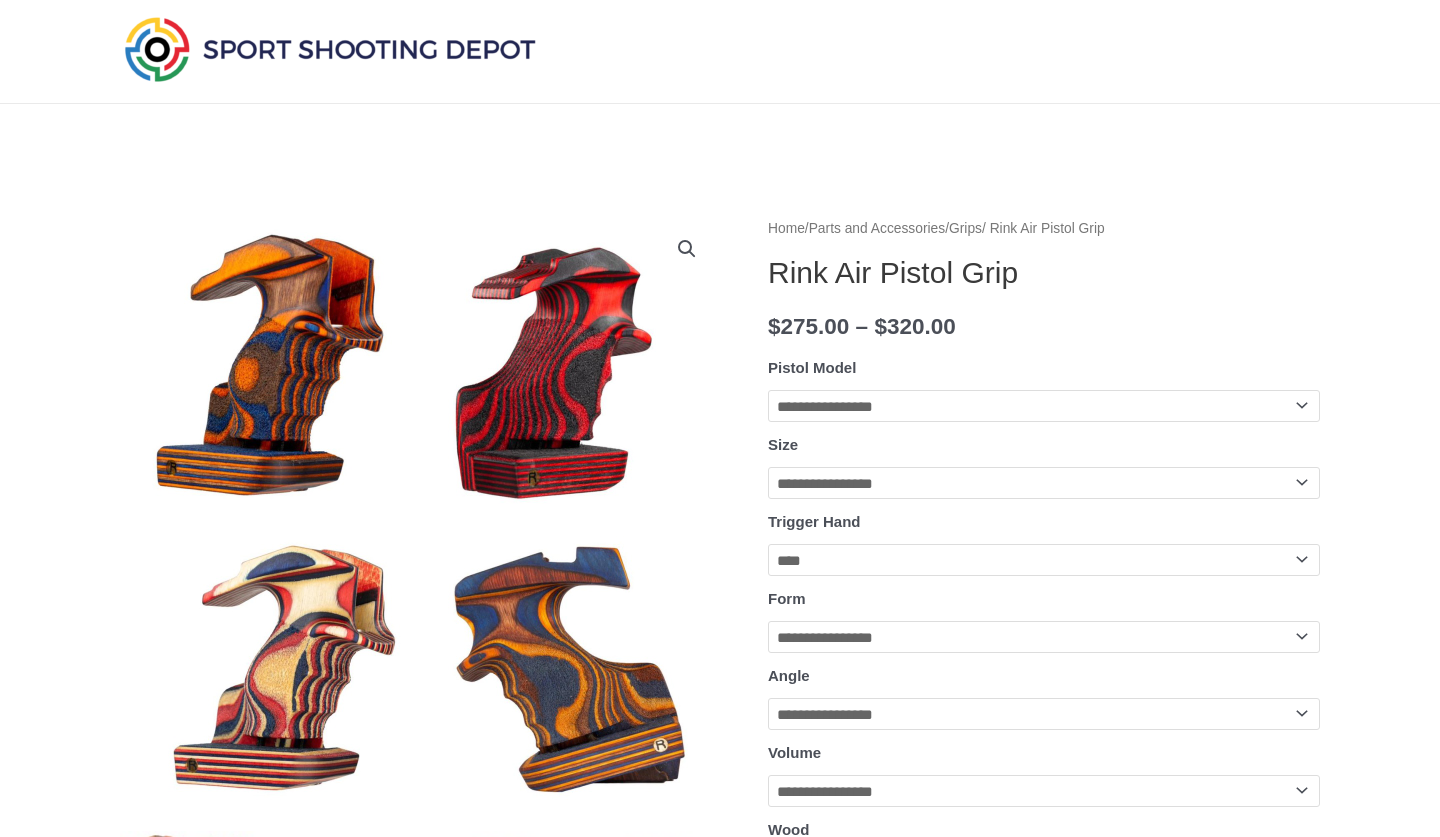 select on "****" 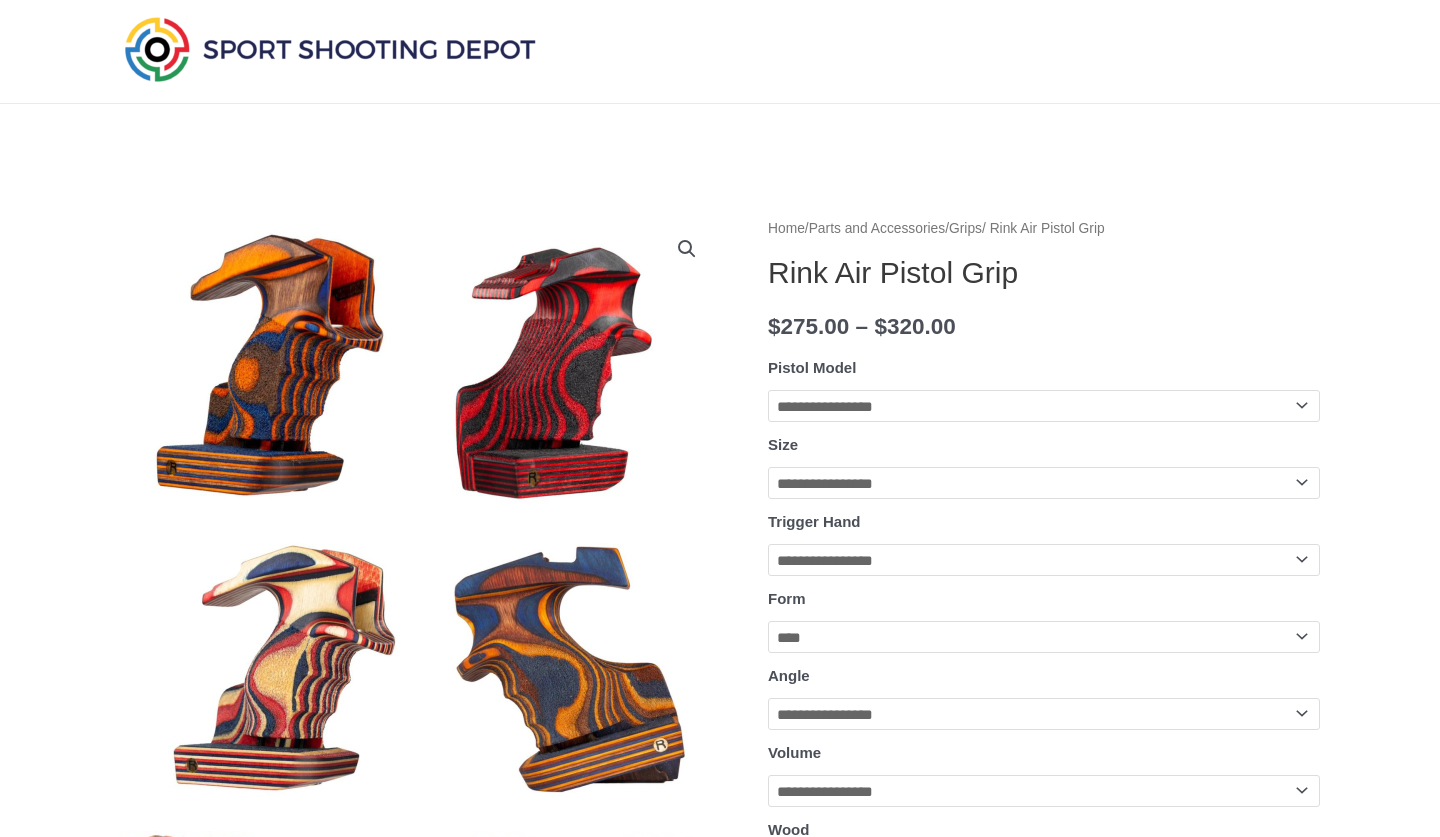 select on "****" 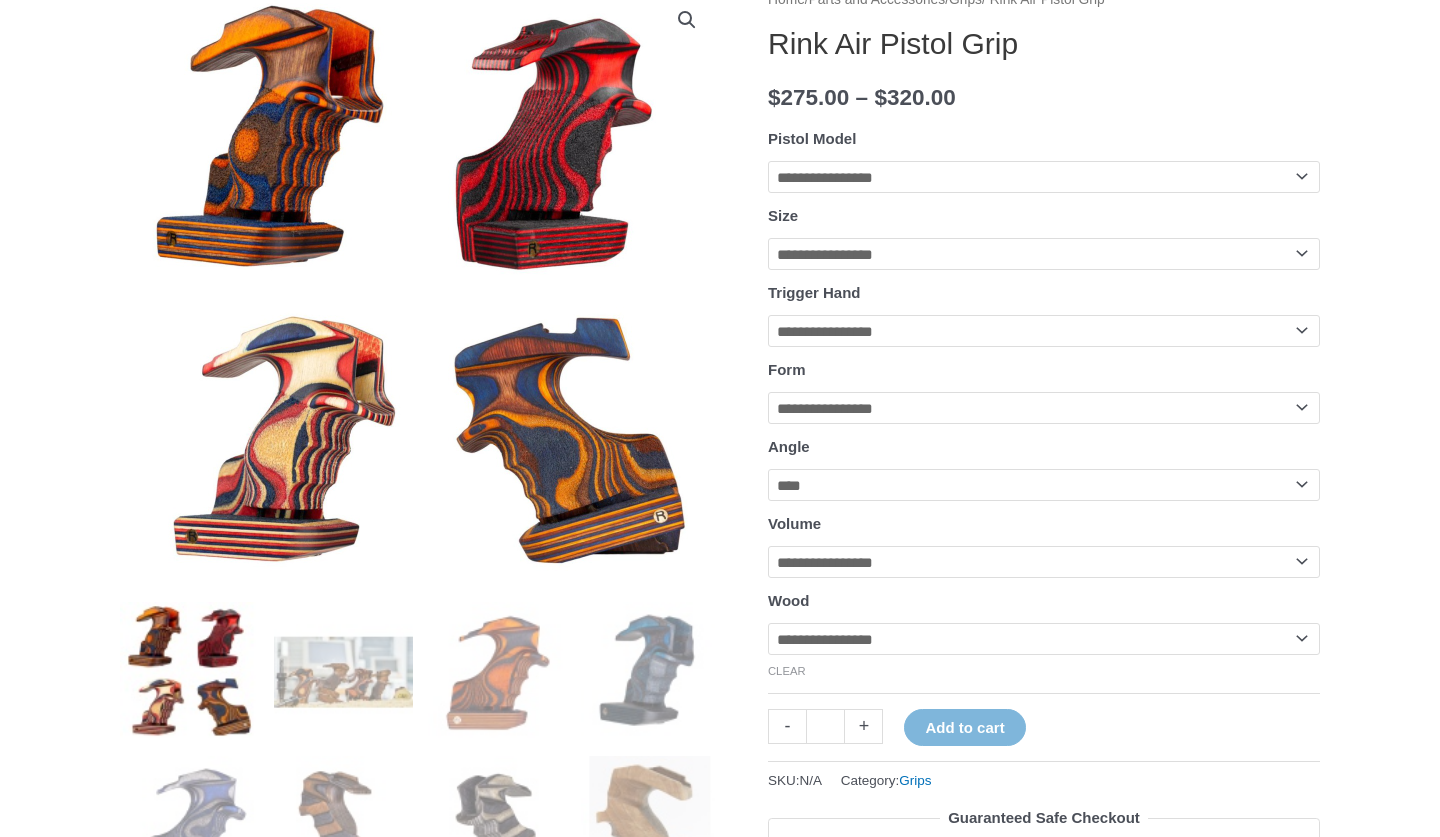 scroll, scrollTop: 286, scrollLeft: 0, axis: vertical 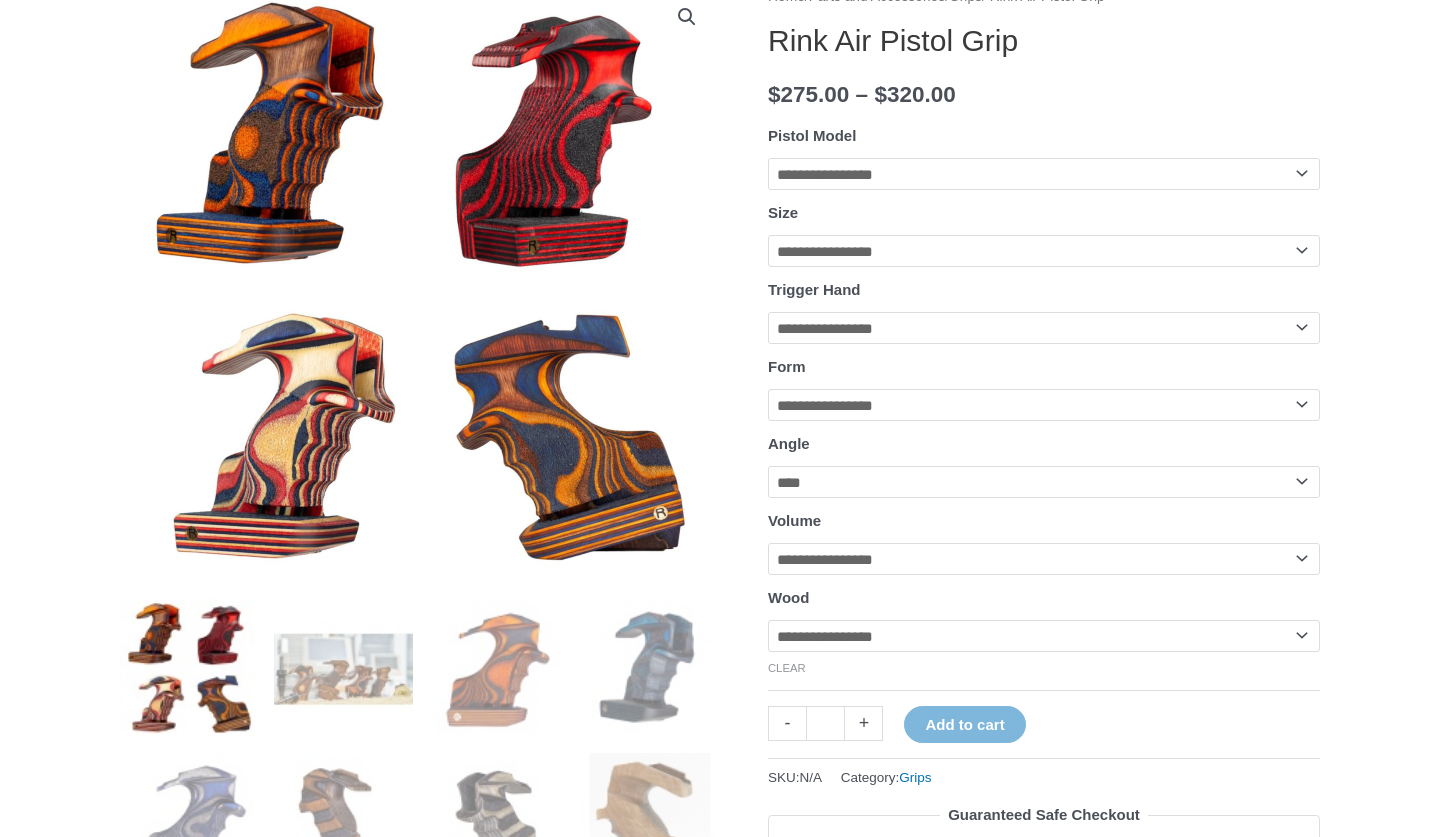 select on "******" 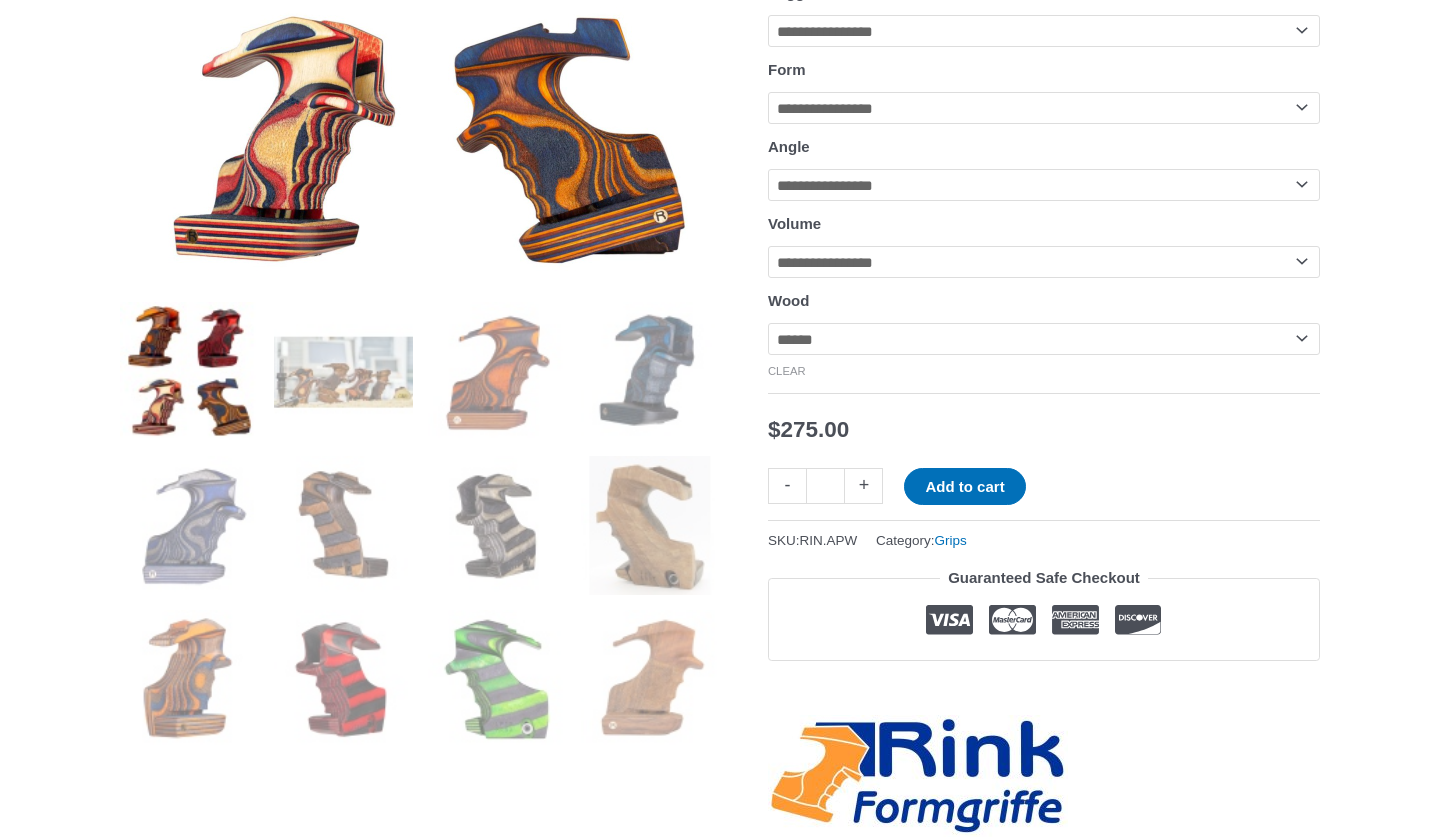 scroll, scrollTop: 583, scrollLeft: 0, axis: vertical 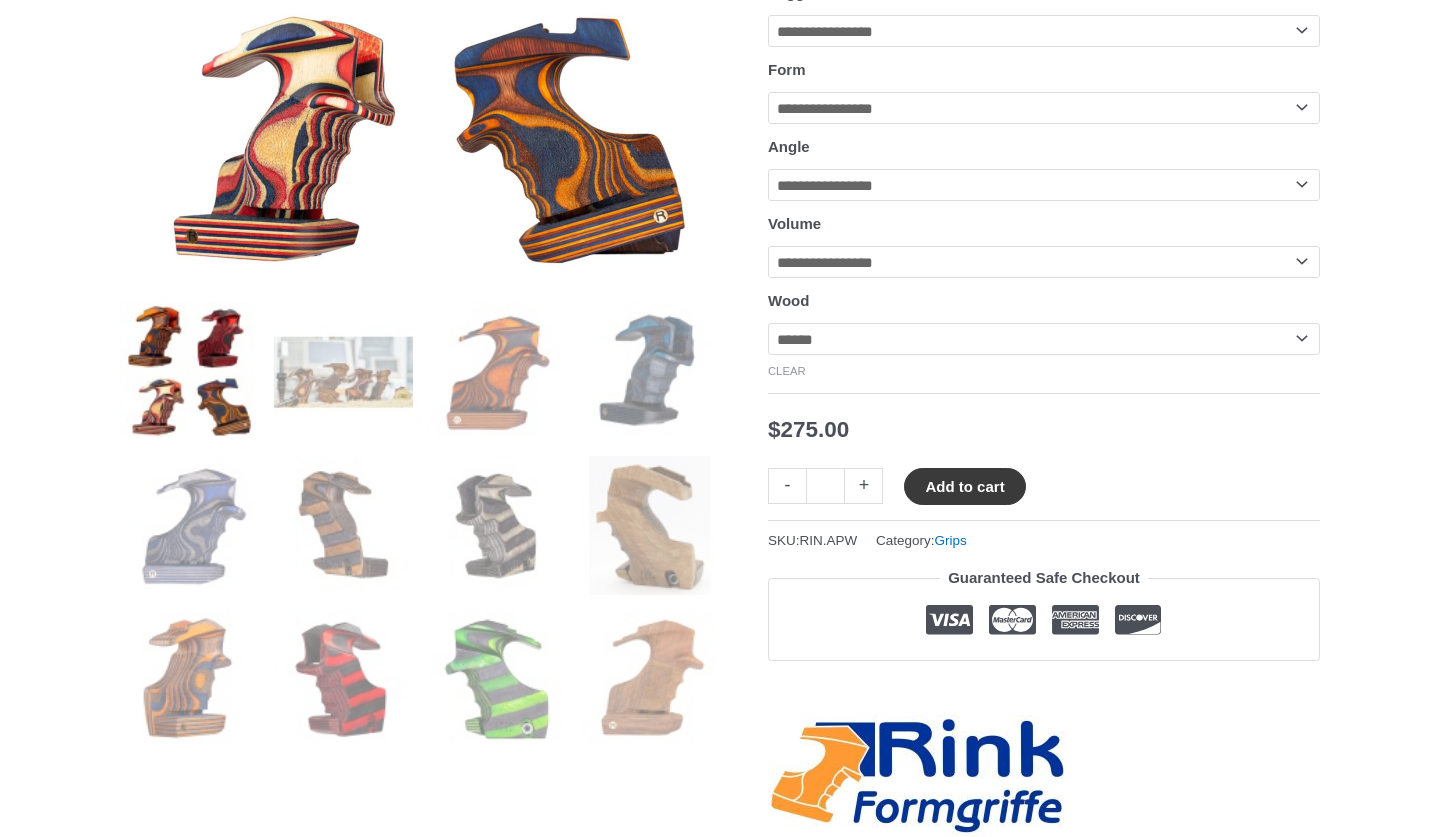 click on "Add to cart" 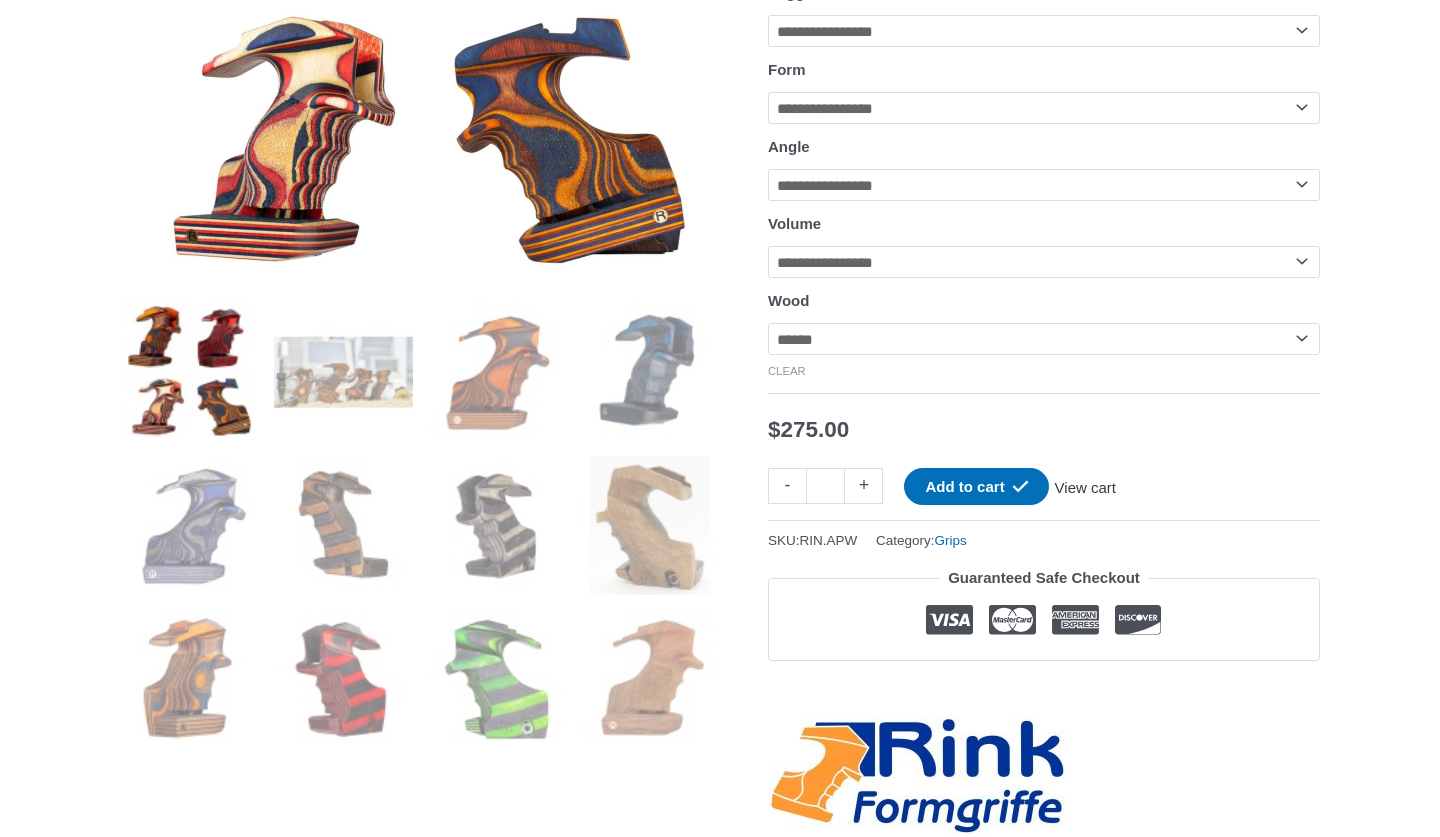 click on "View cart" 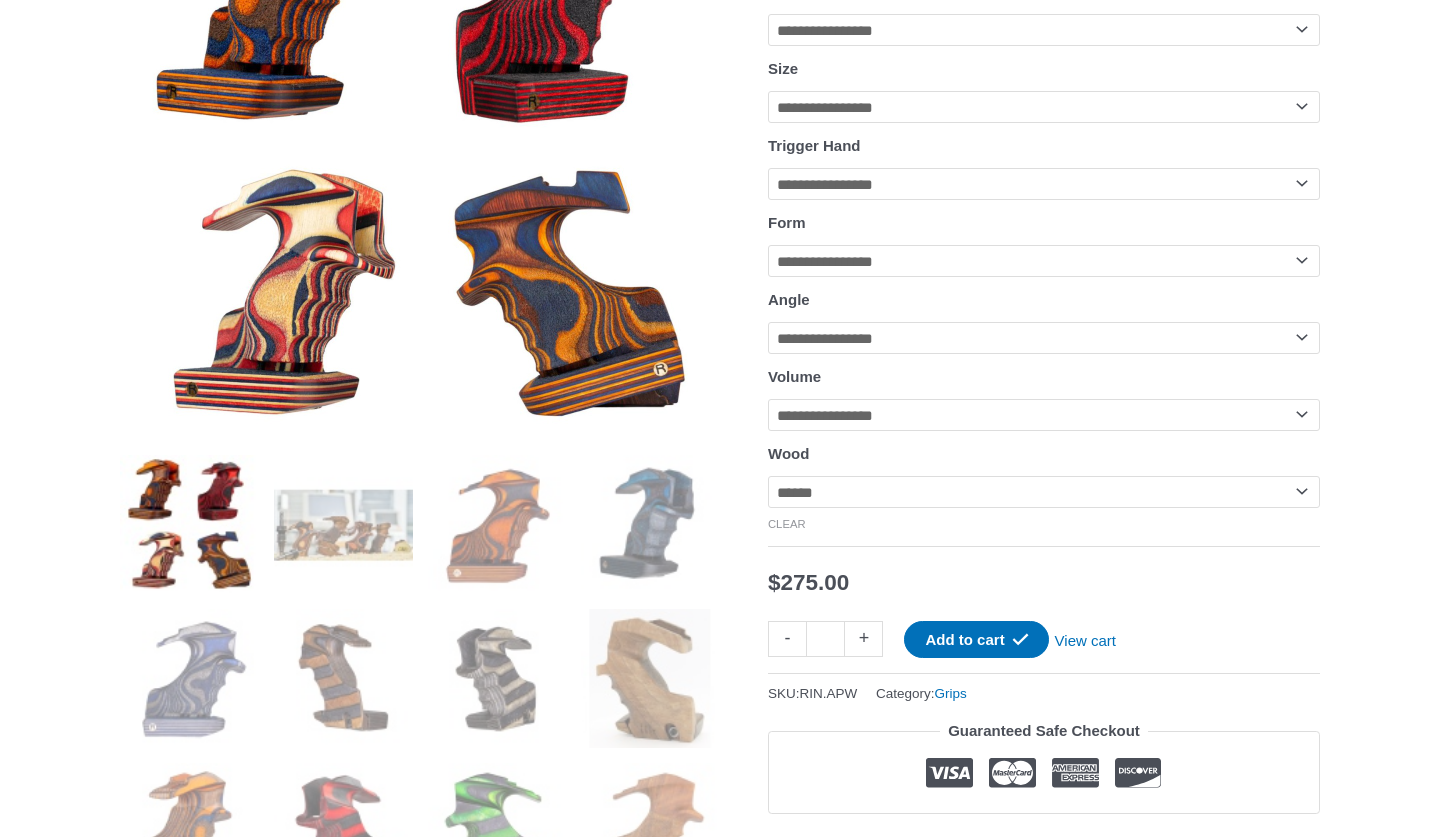 scroll, scrollTop: 424, scrollLeft: 0, axis: vertical 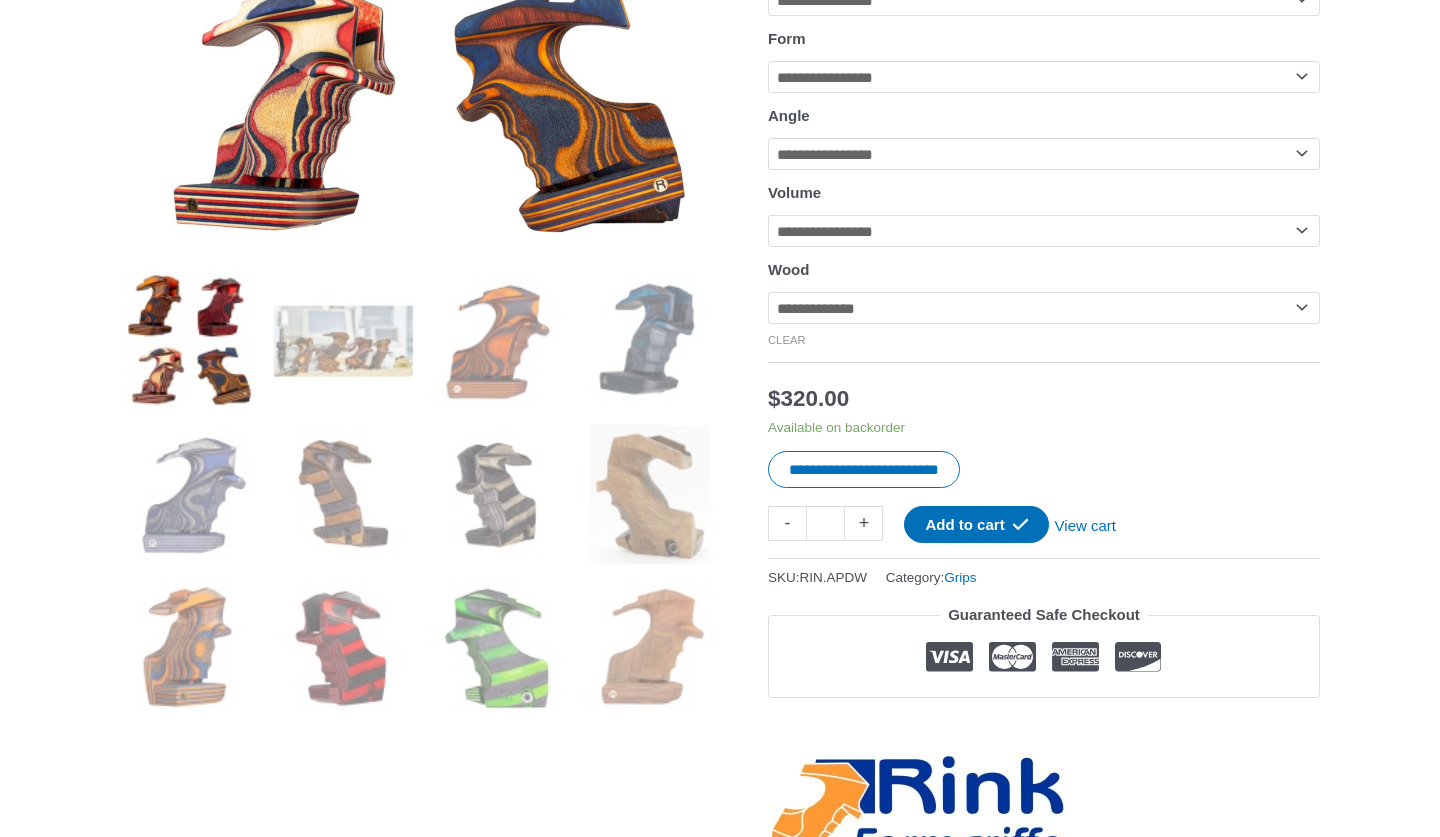 select on "******" 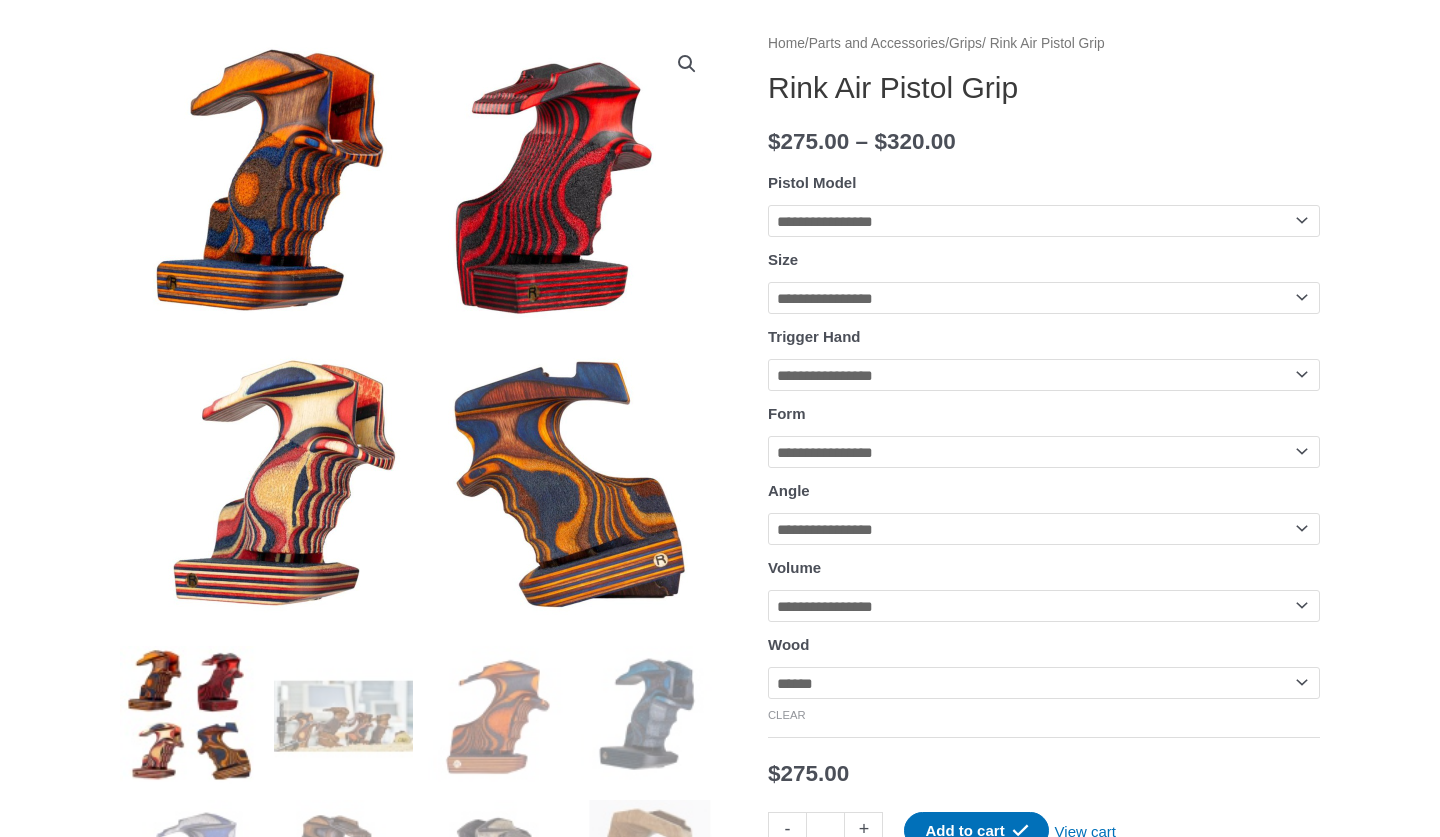 scroll, scrollTop: 197, scrollLeft: 0, axis: vertical 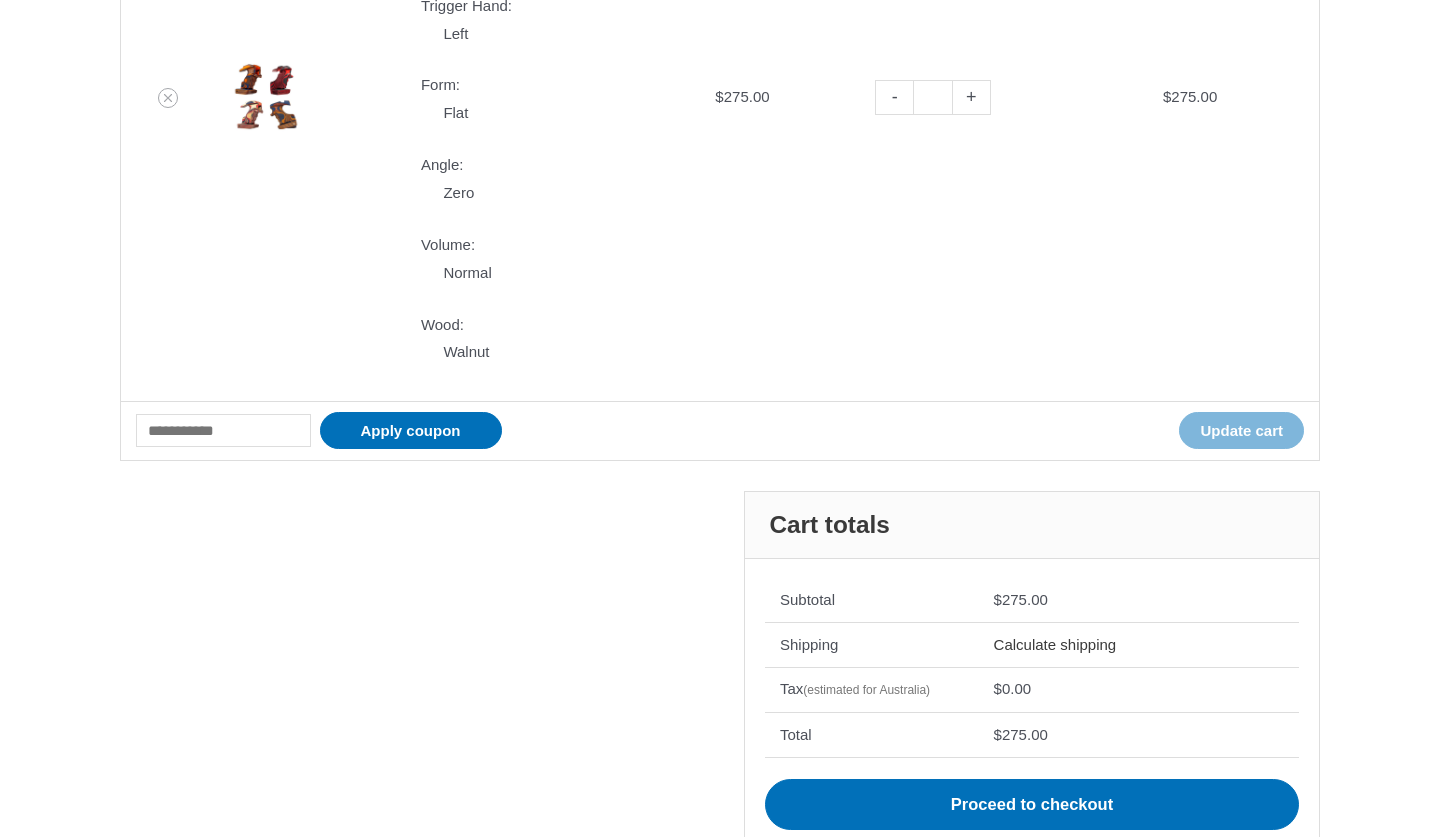 click on "Calculate shipping" at bounding box center [1055, 644] 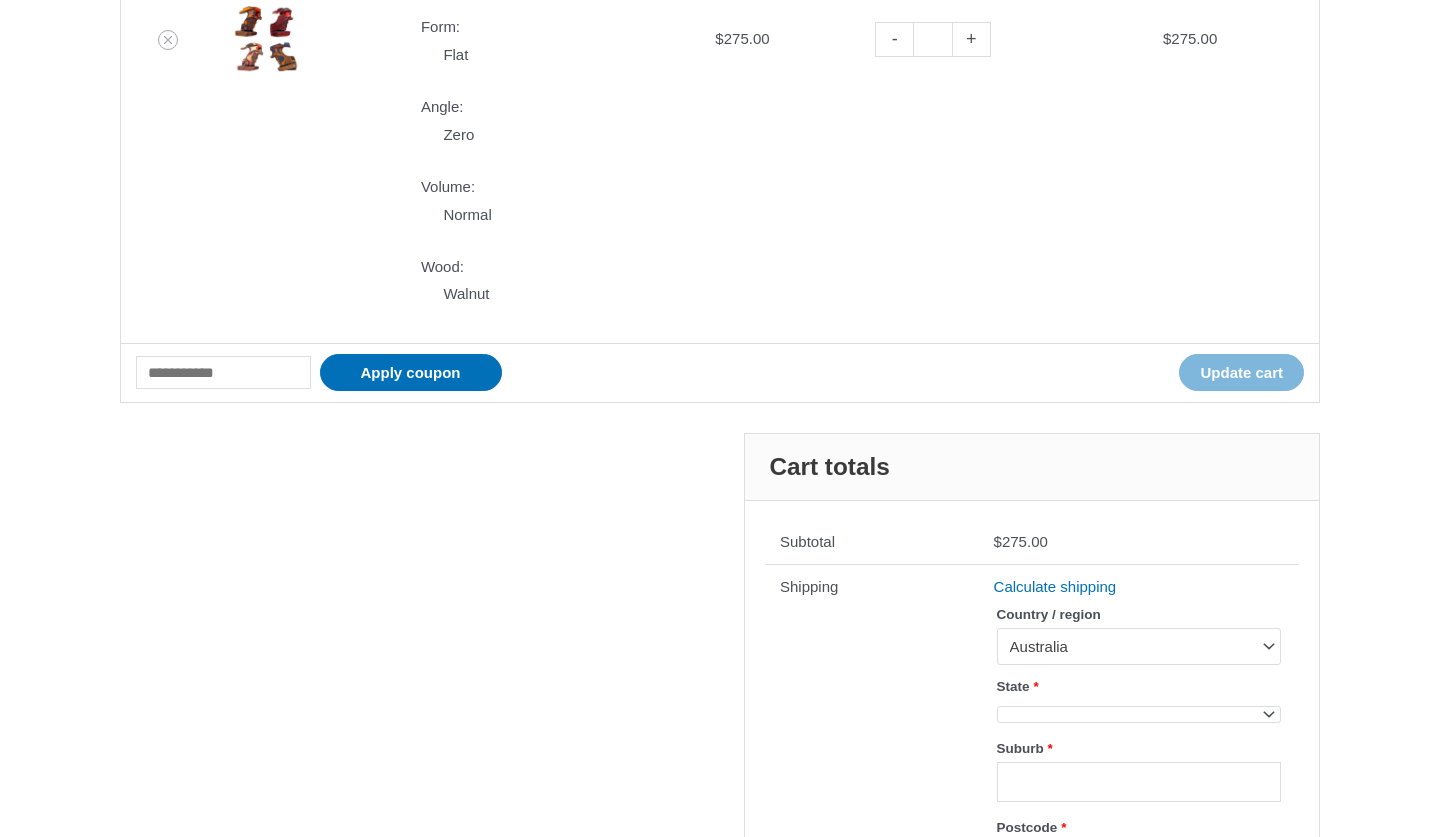 scroll, scrollTop: 707, scrollLeft: 0, axis: vertical 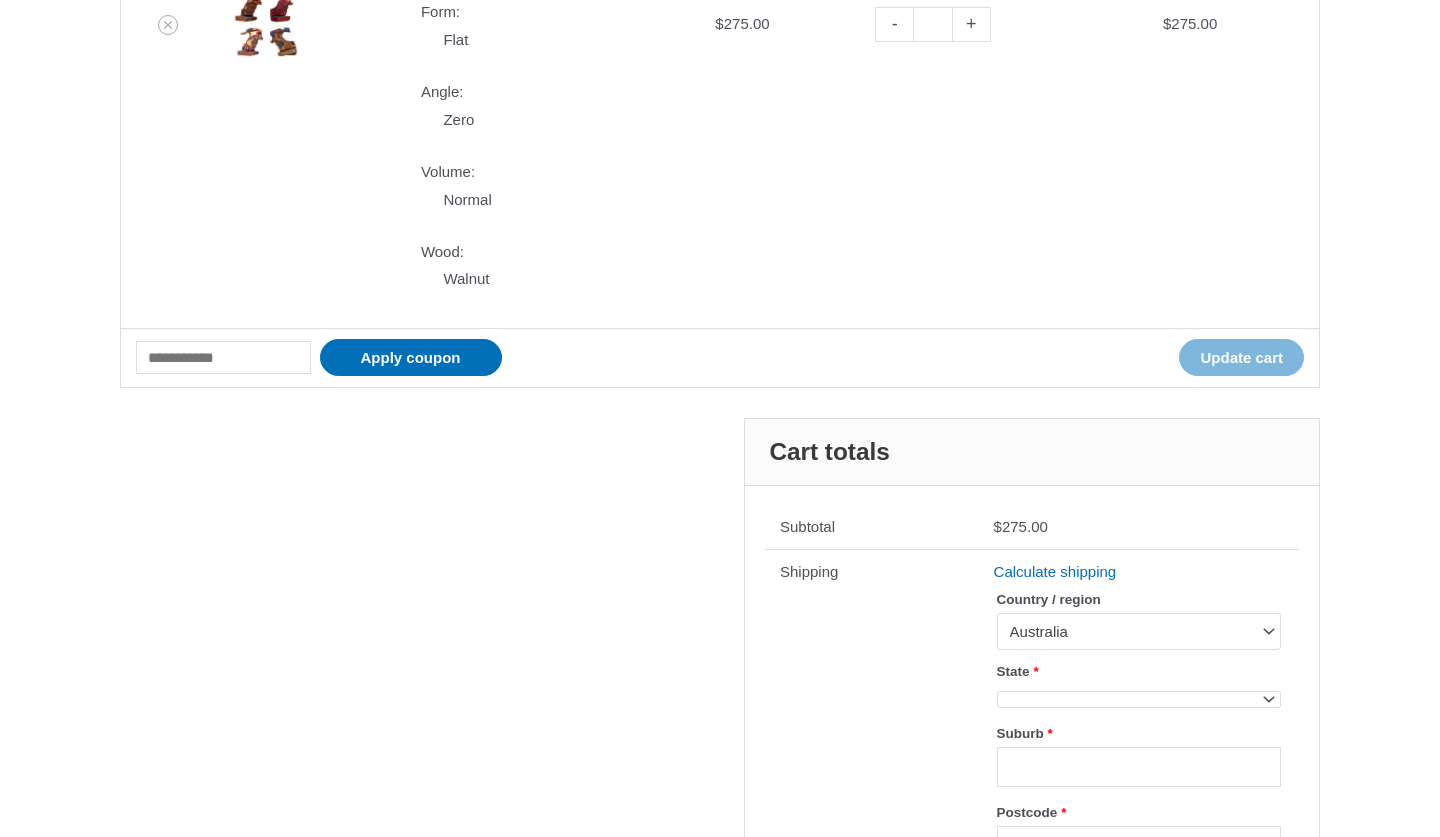 click at bounding box center (1268, 697) 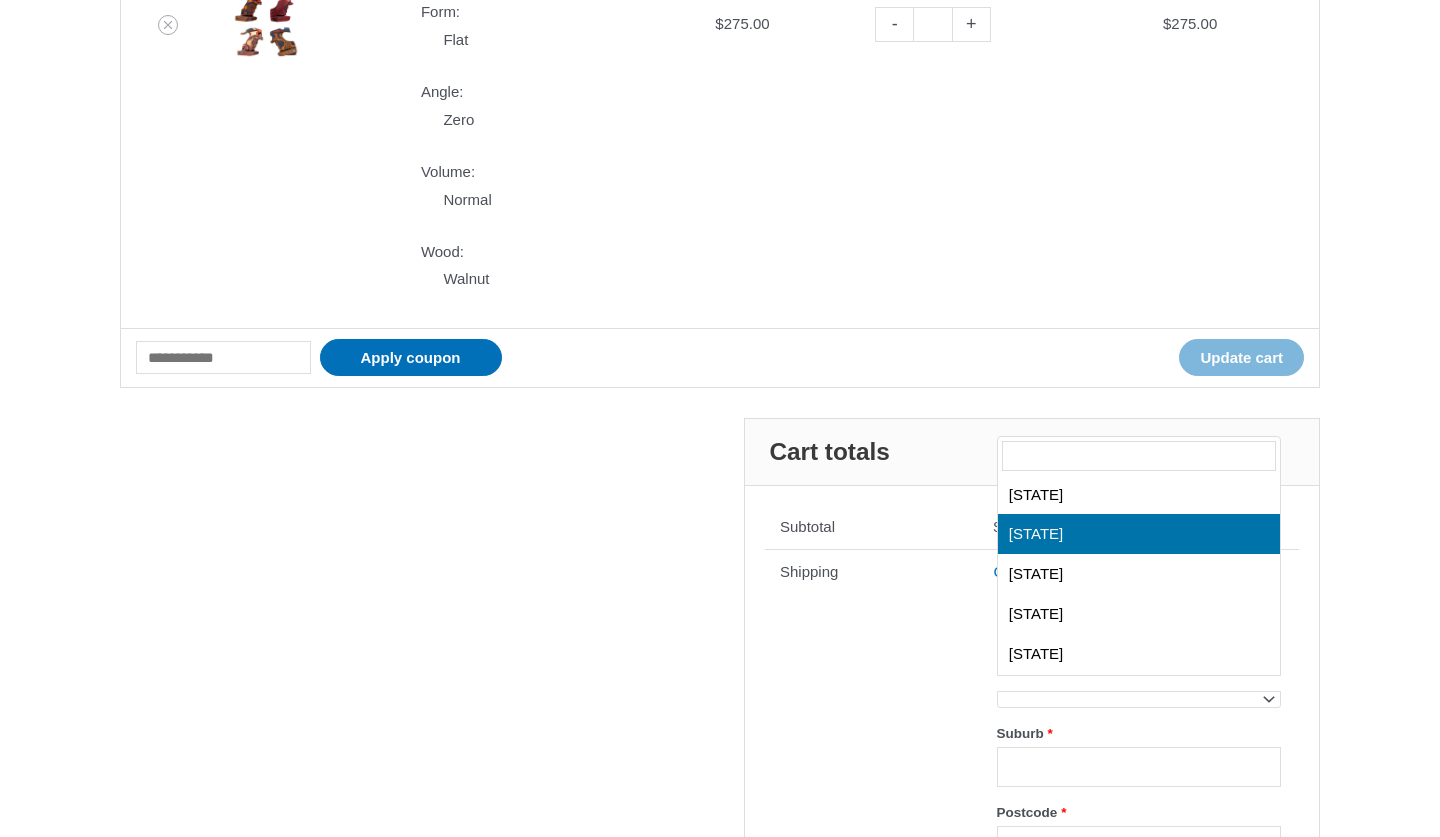 select on "***" 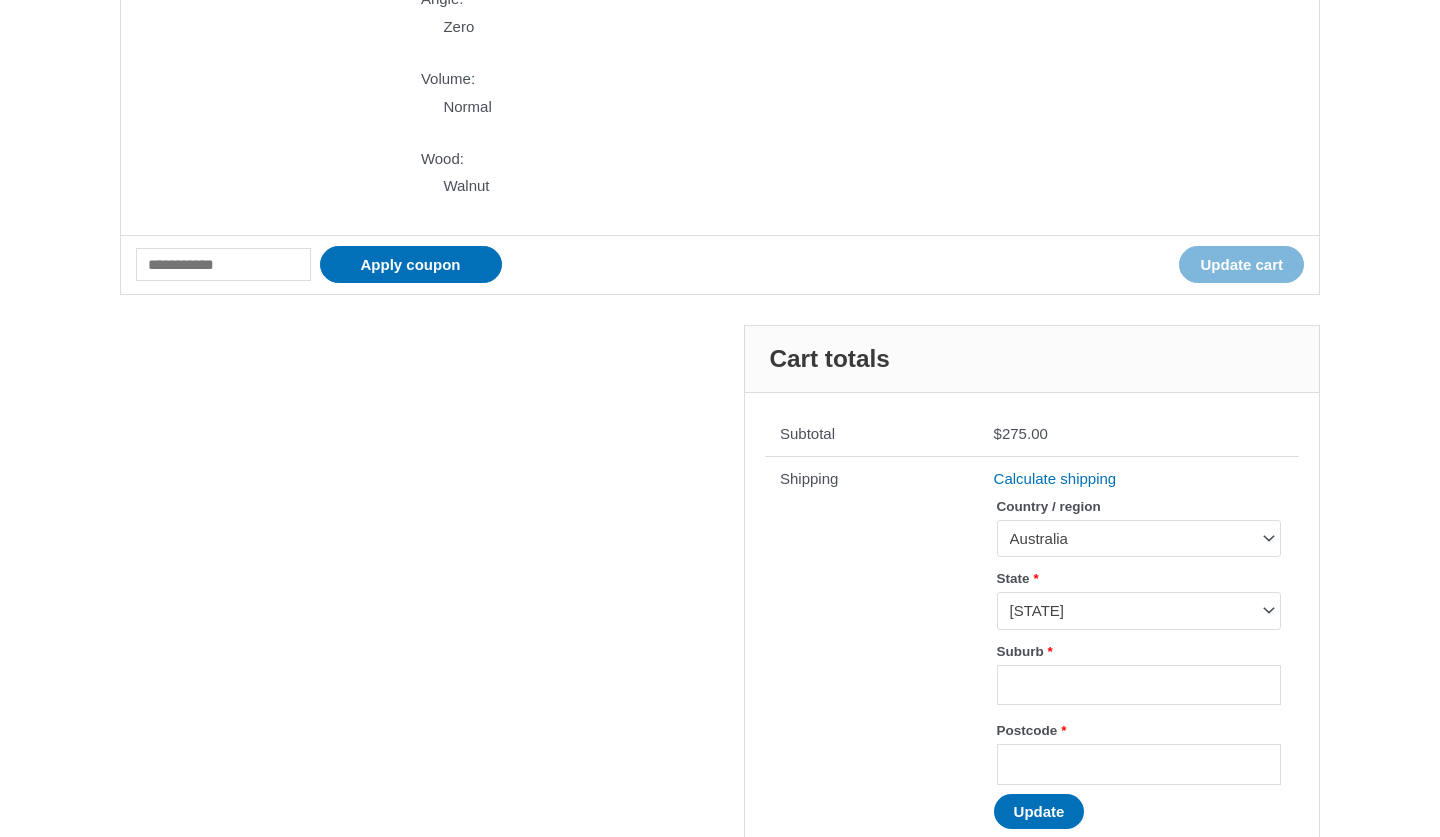 scroll, scrollTop: 800, scrollLeft: 0, axis: vertical 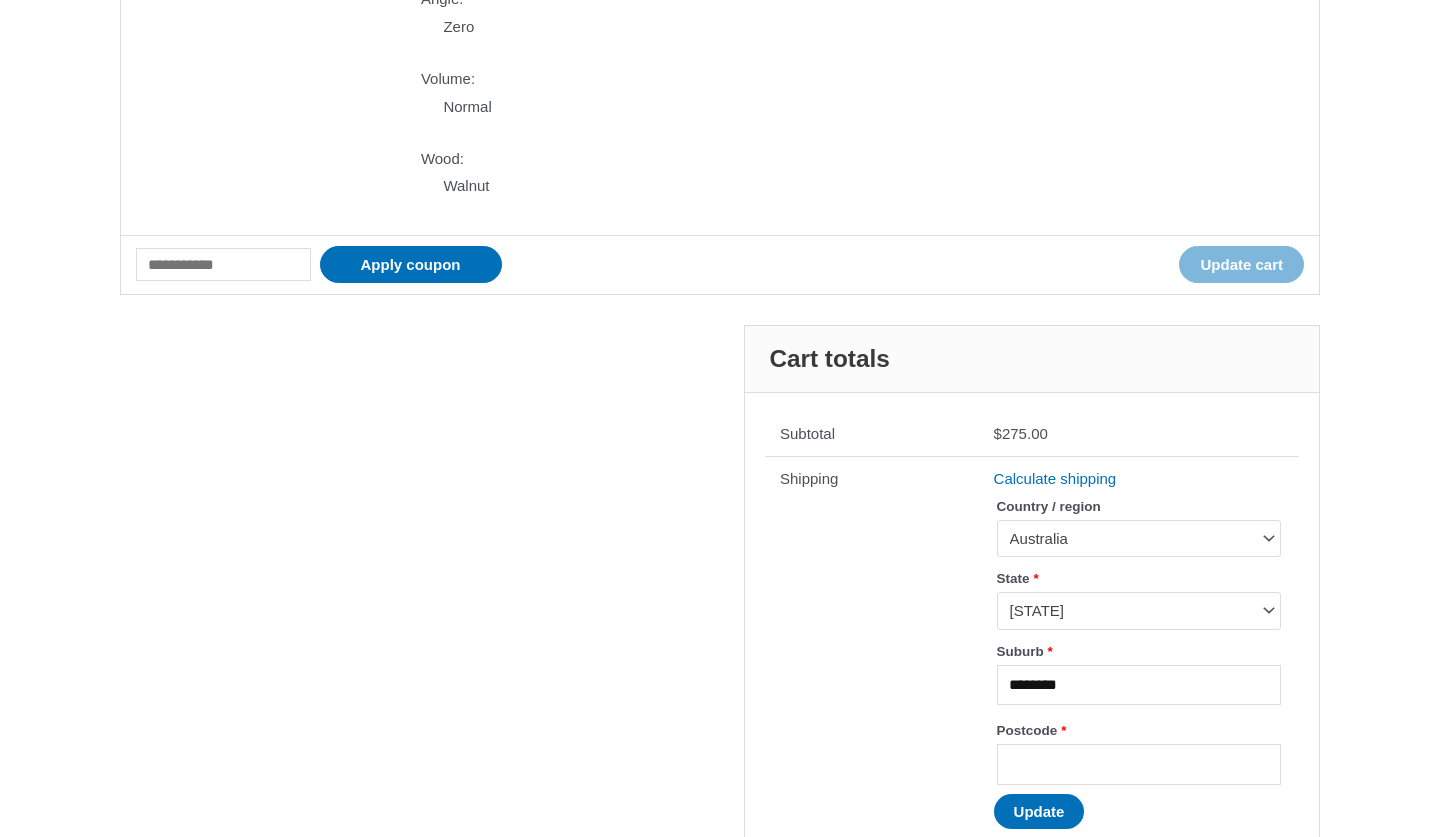 type on "********" 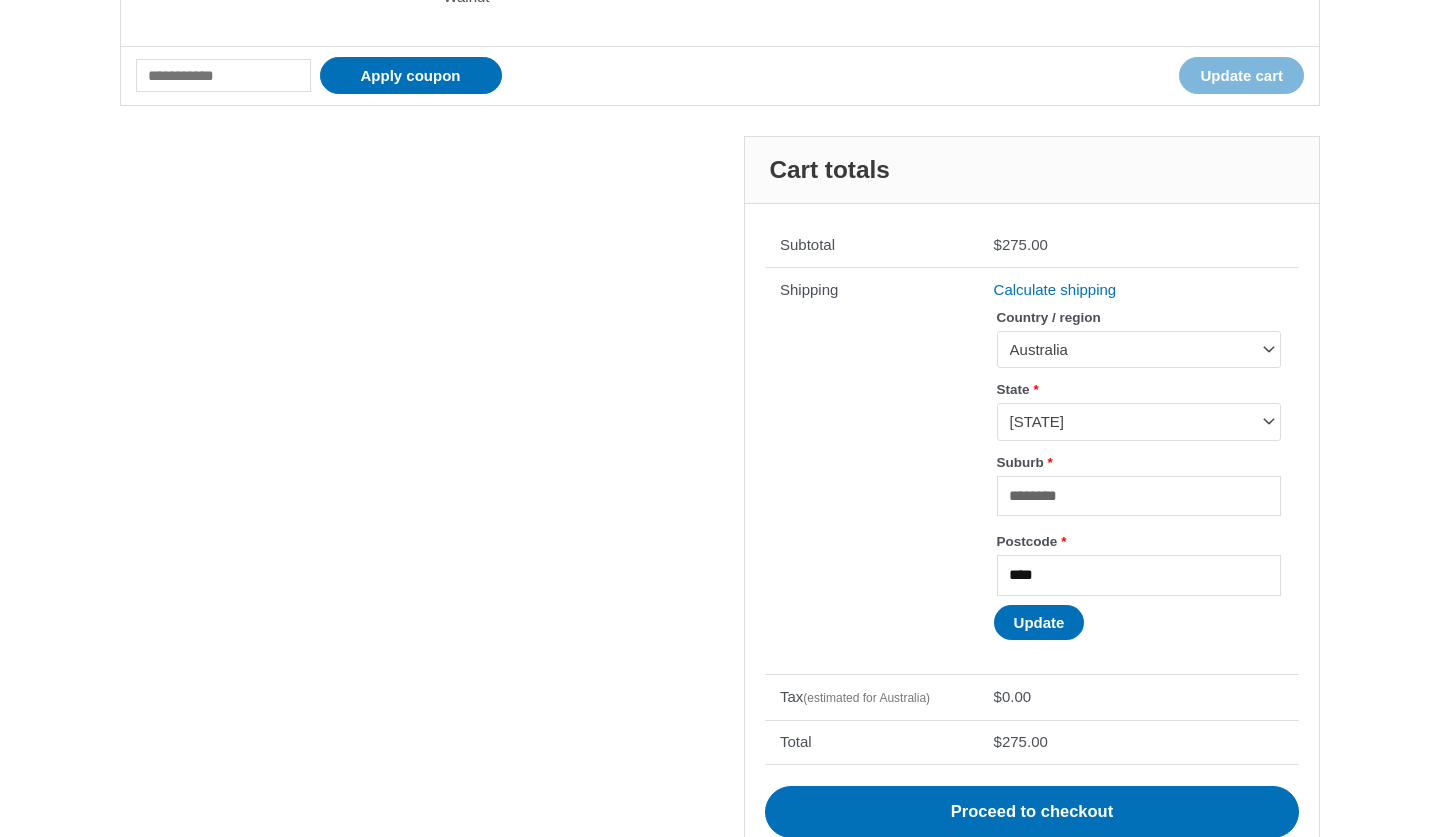 scroll, scrollTop: 1019, scrollLeft: 0, axis: vertical 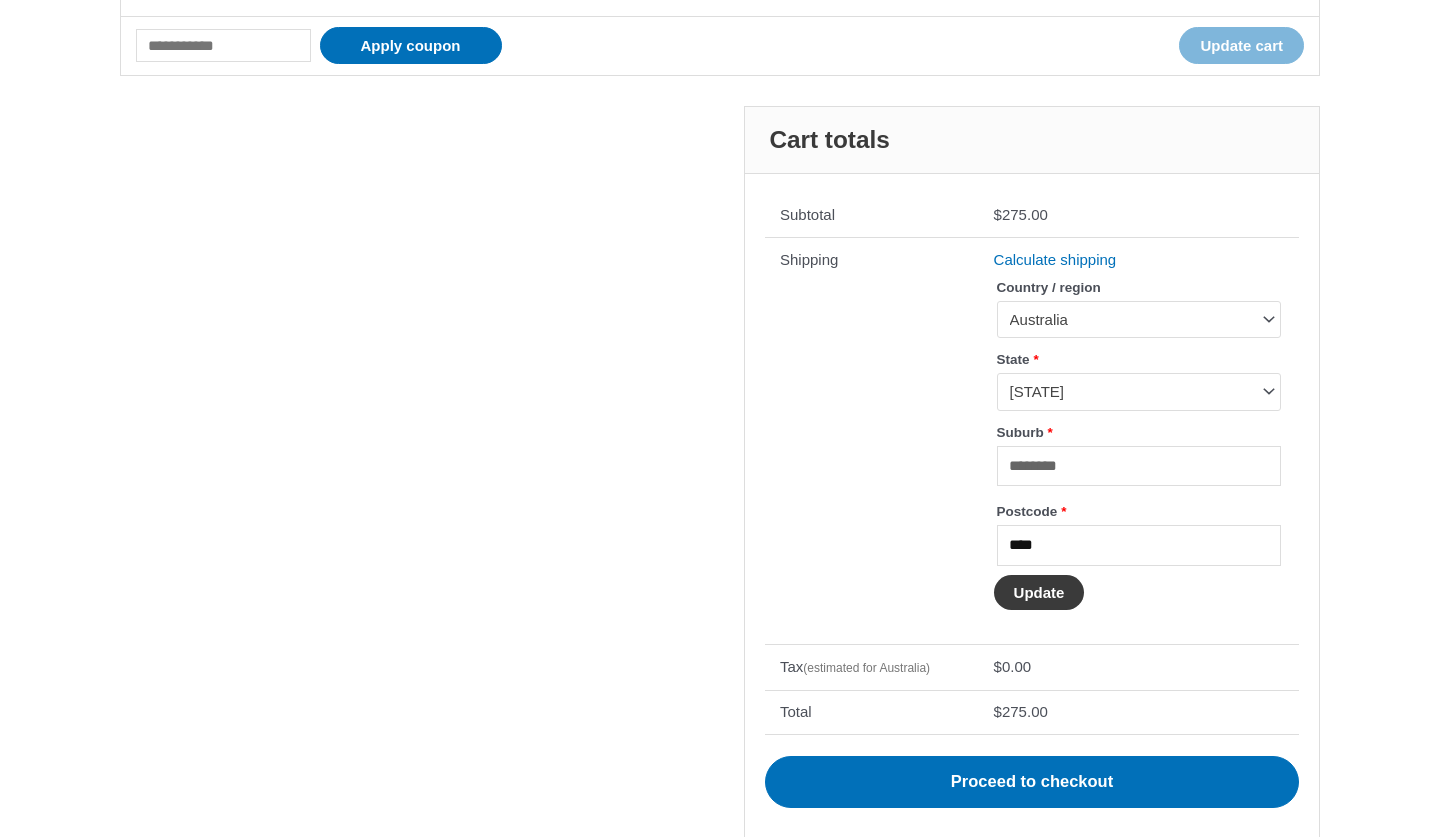 type on "****" 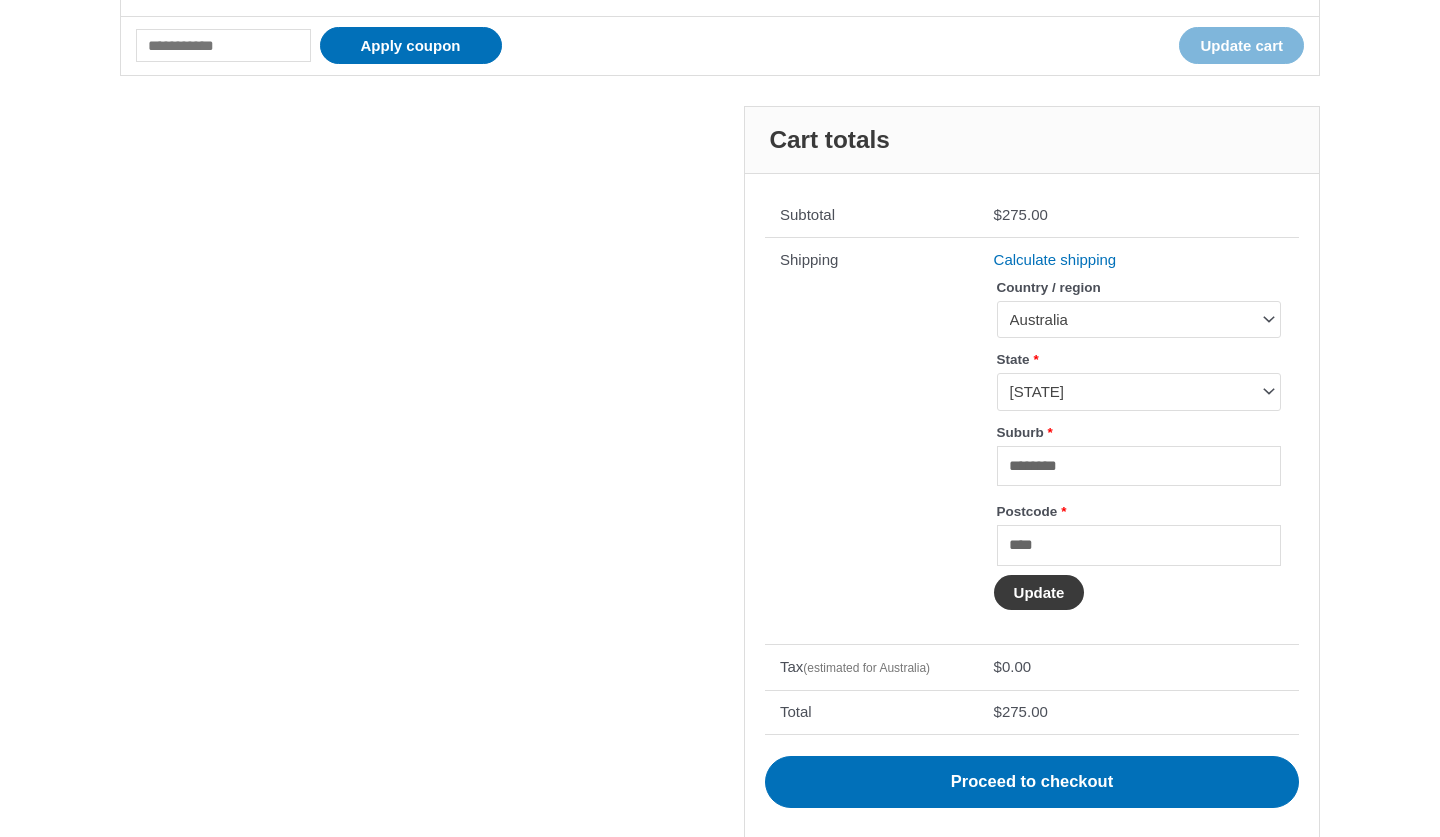 click on "Update" at bounding box center [1039, 592] 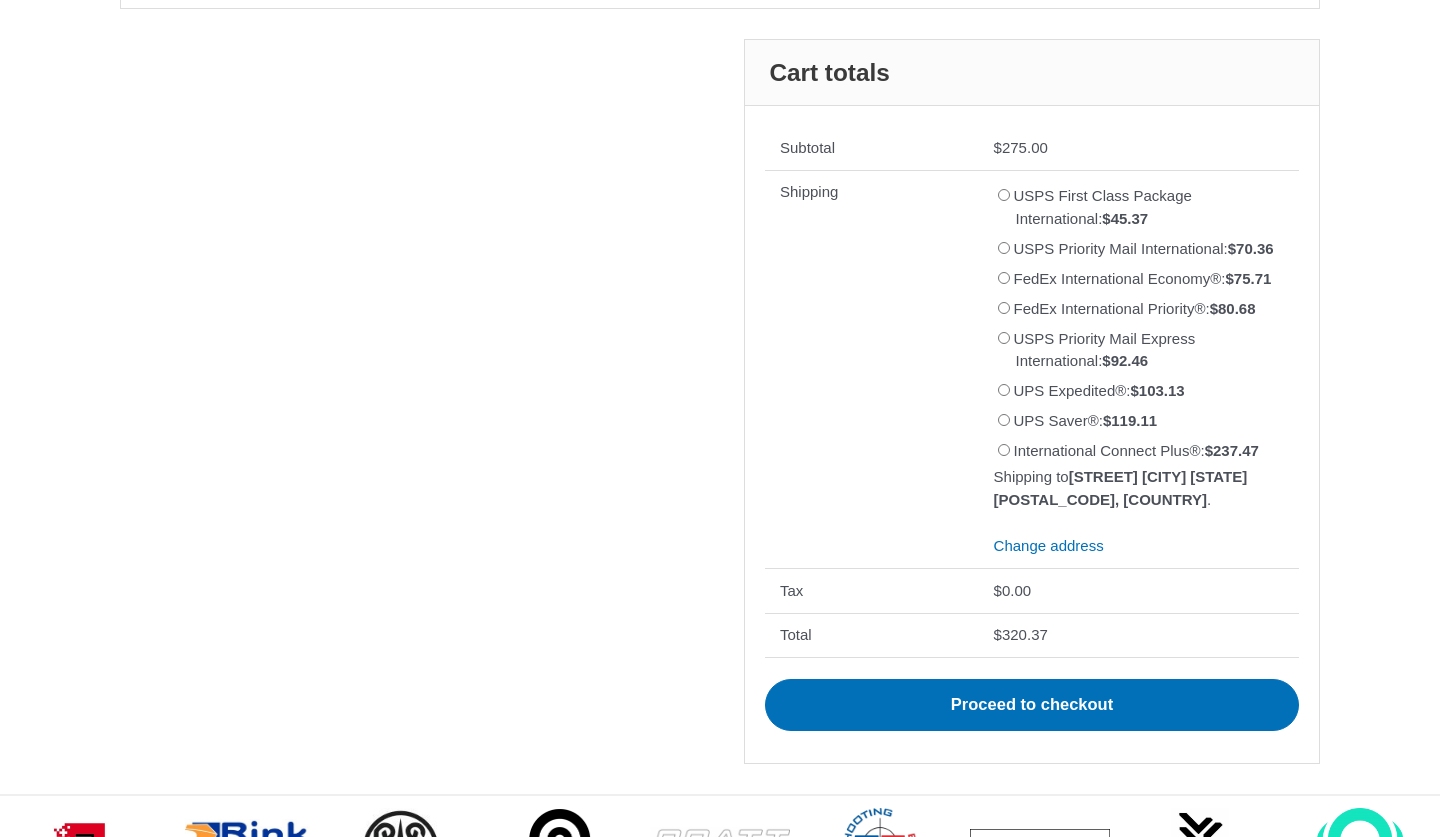scroll, scrollTop: 1177, scrollLeft: 0, axis: vertical 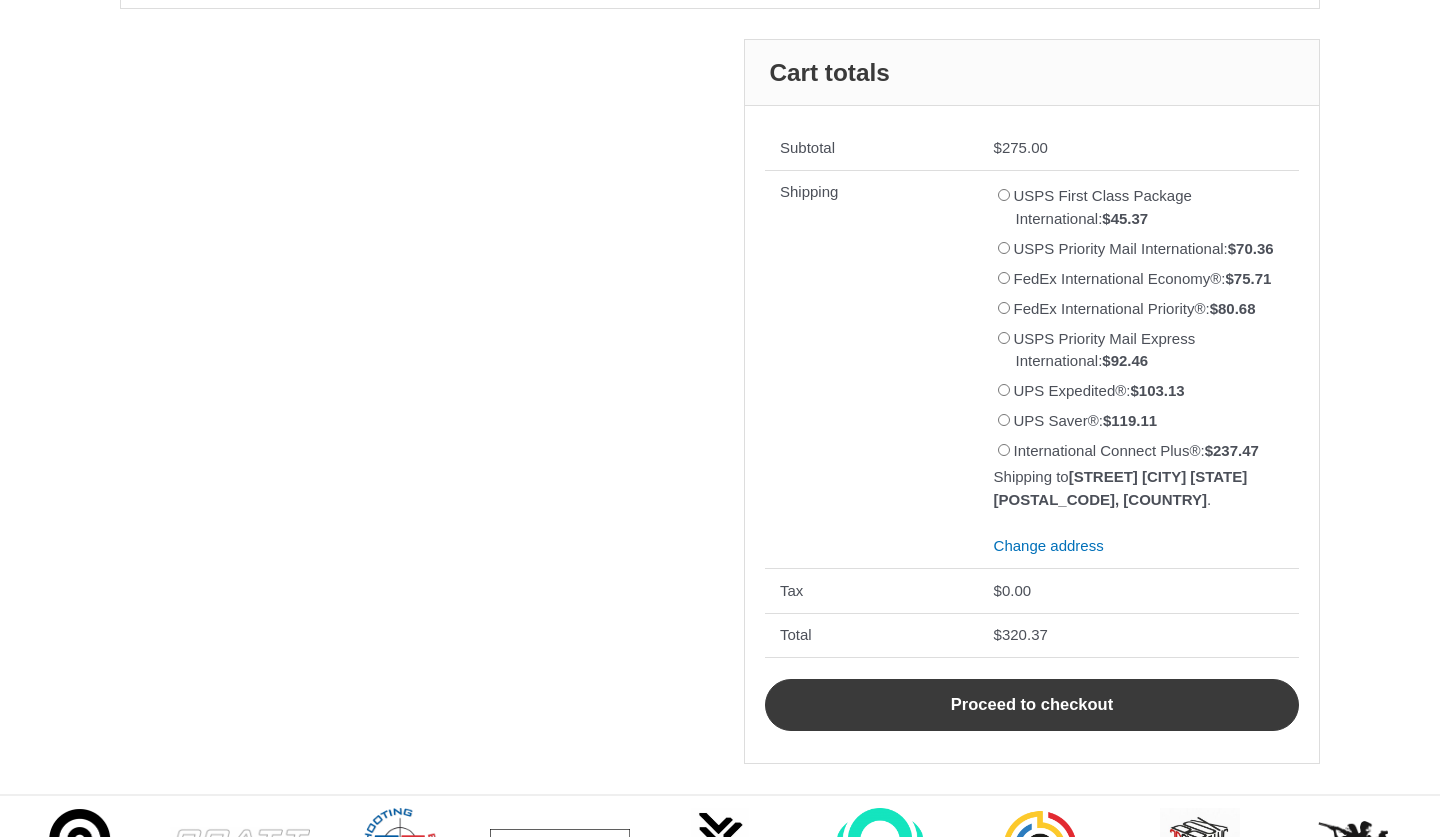 click on "Proceed to checkout" at bounding box center [1032, 705] 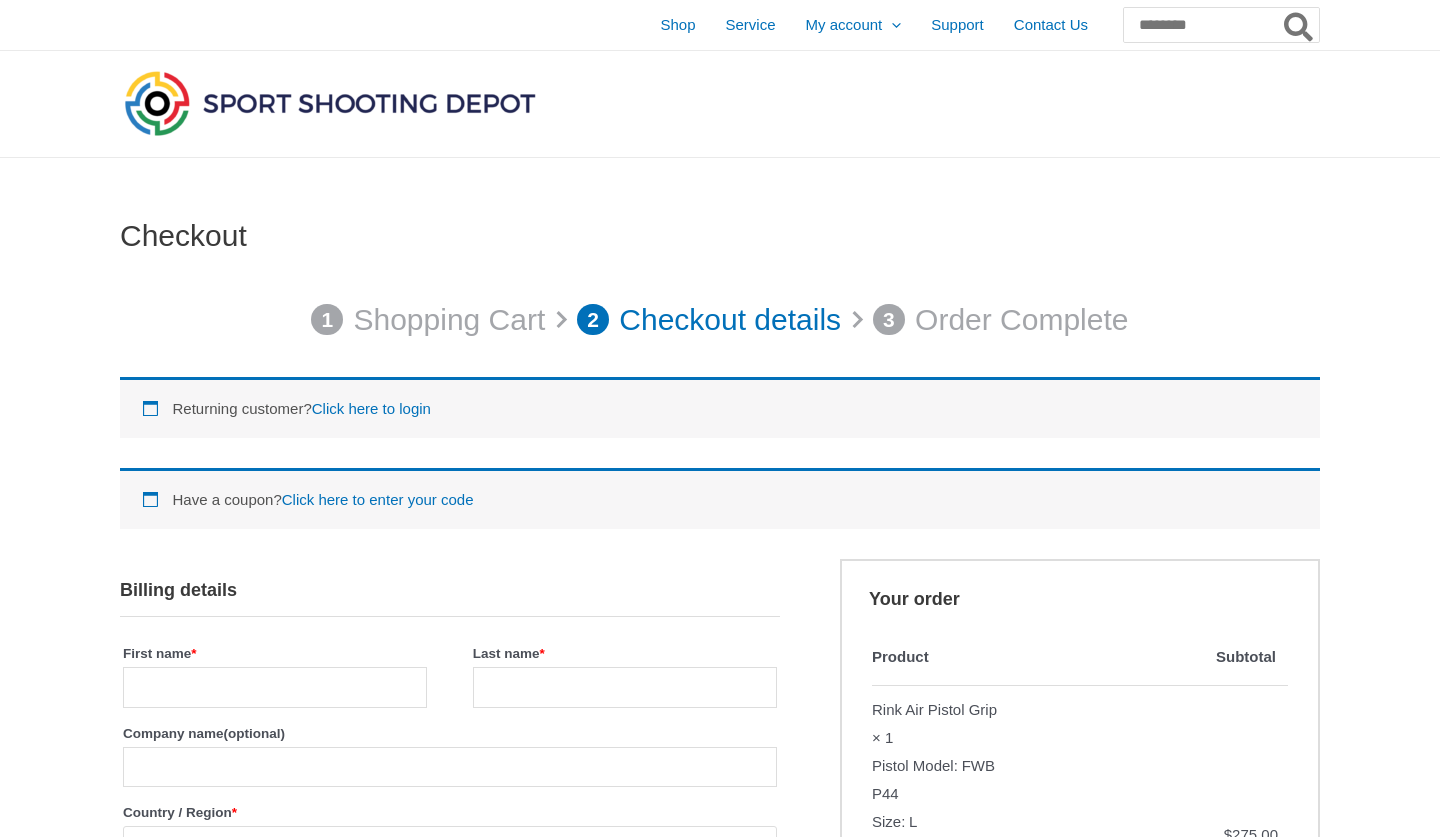 scroll, scrollTop: 0, scrollLeft: 0, axis: both 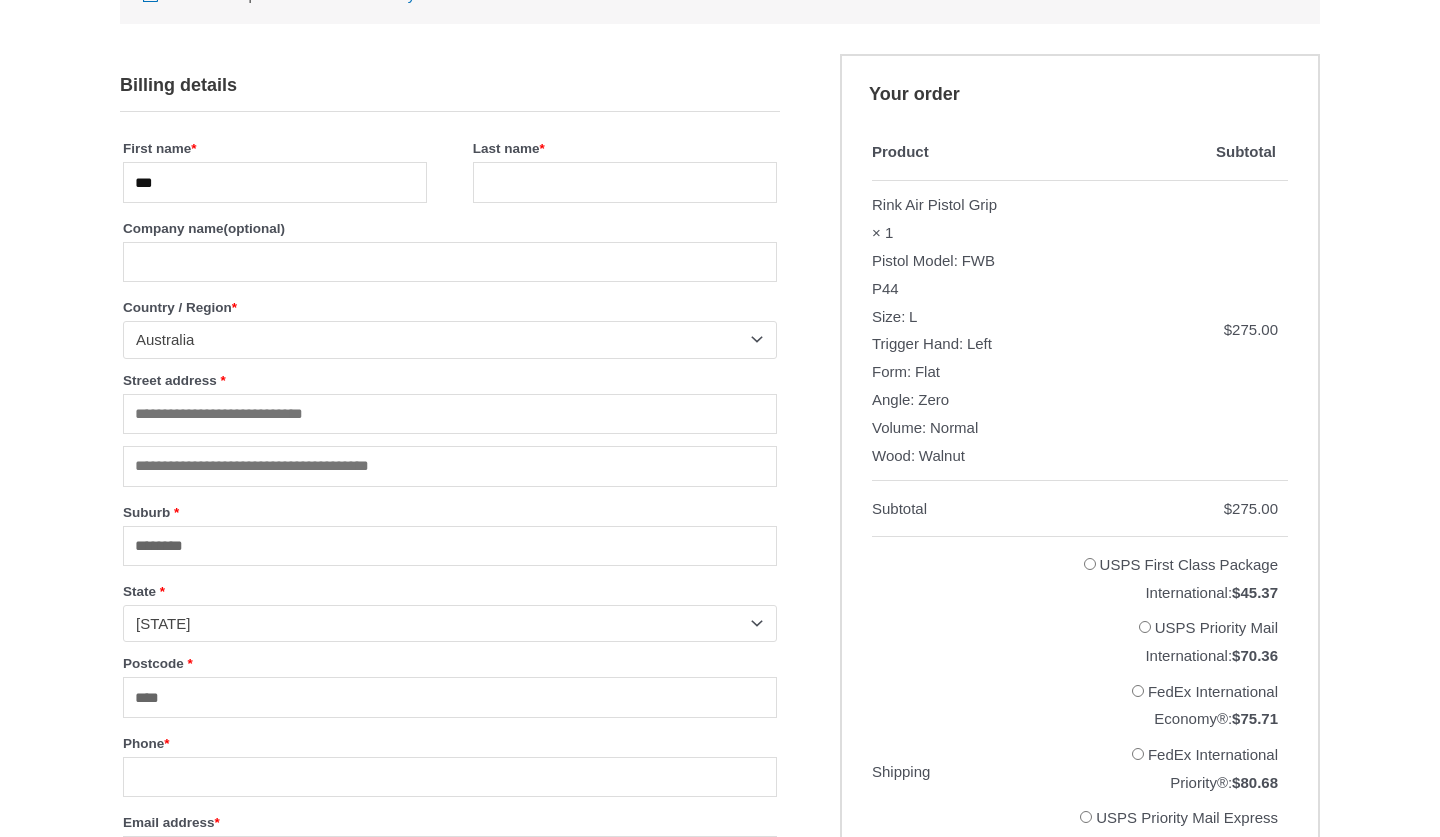 type on "***" 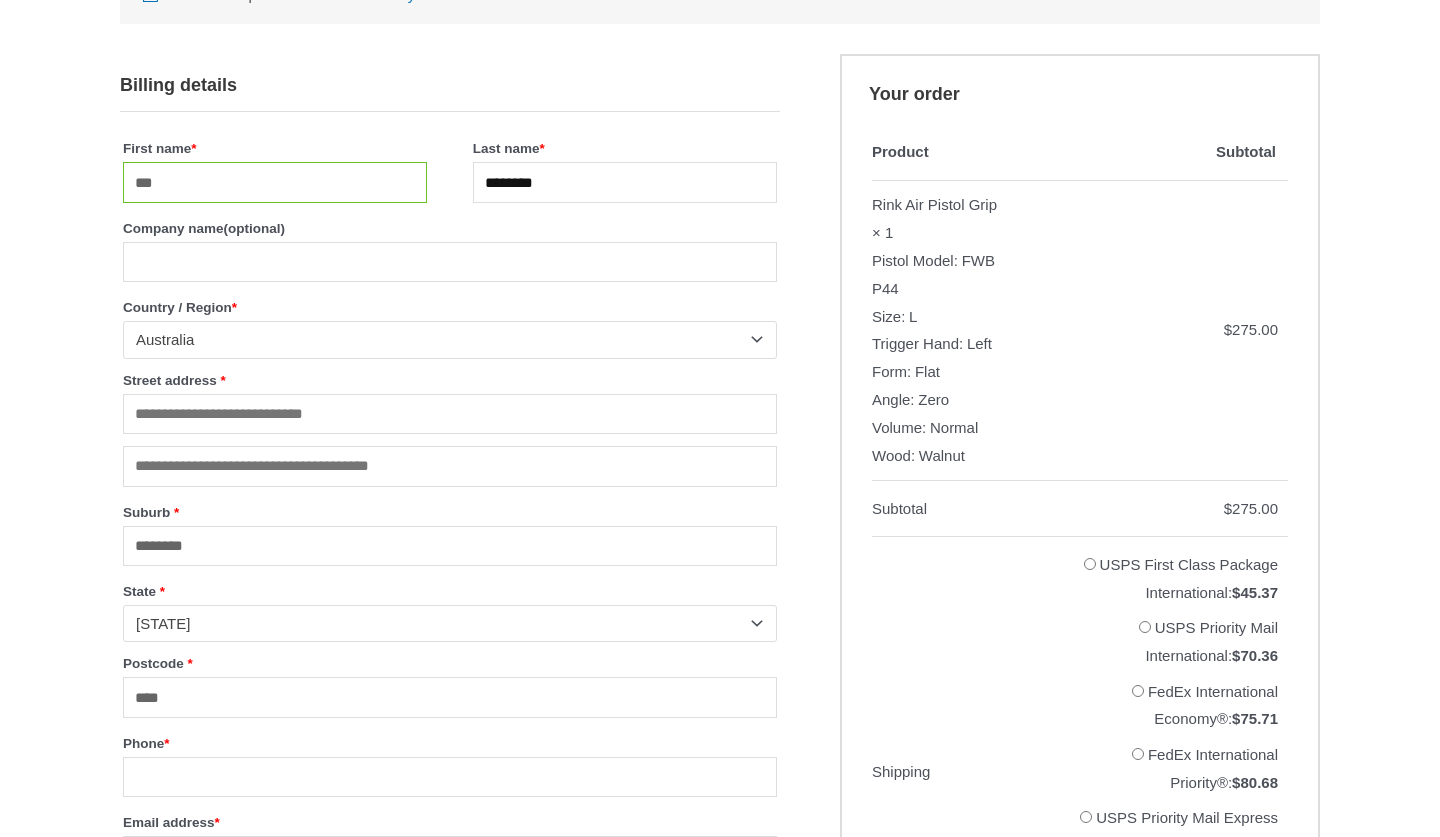 type on "********" 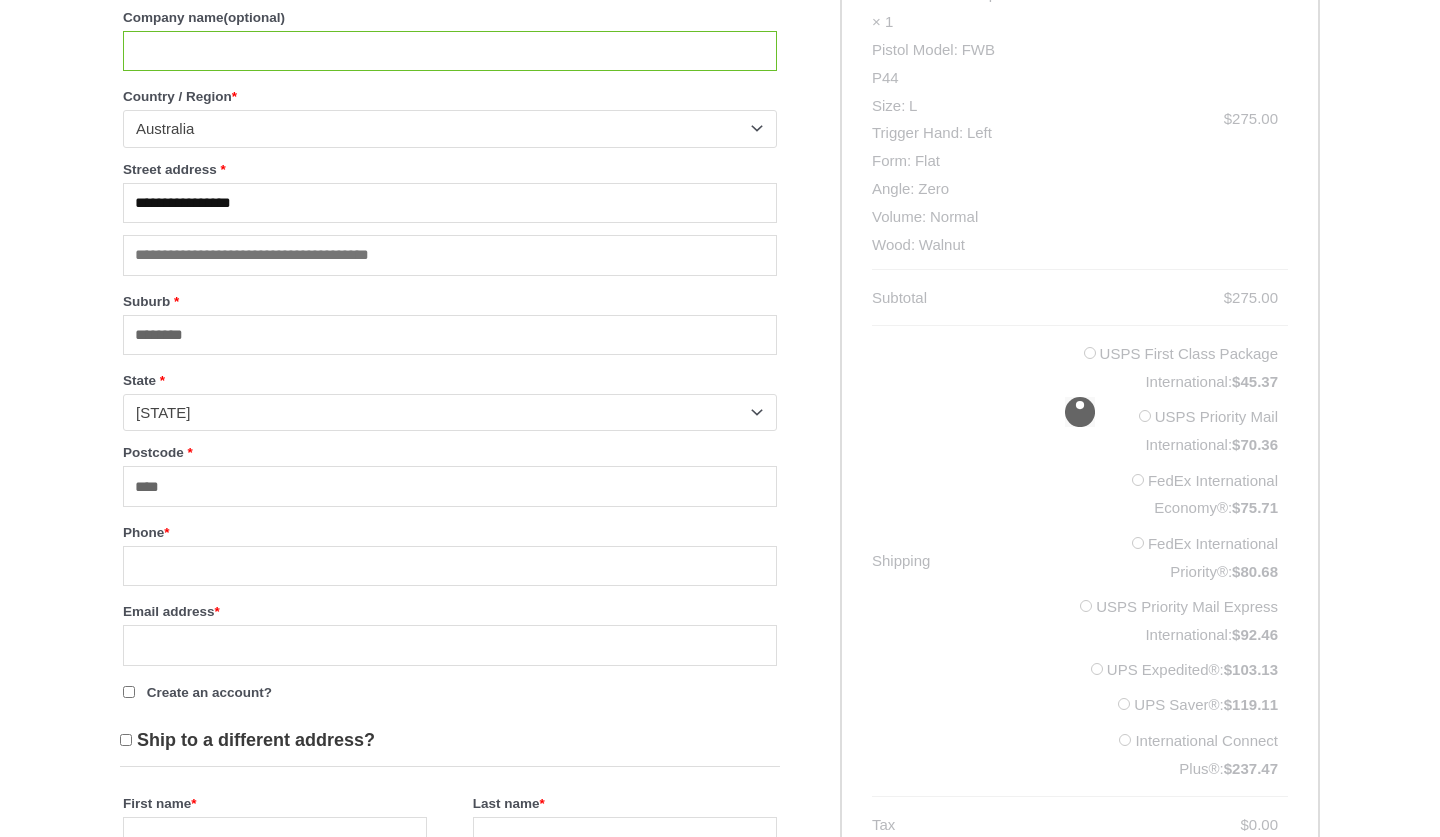 scroll, scrollTop: 720, scrollLeft: 0, axis: vertical 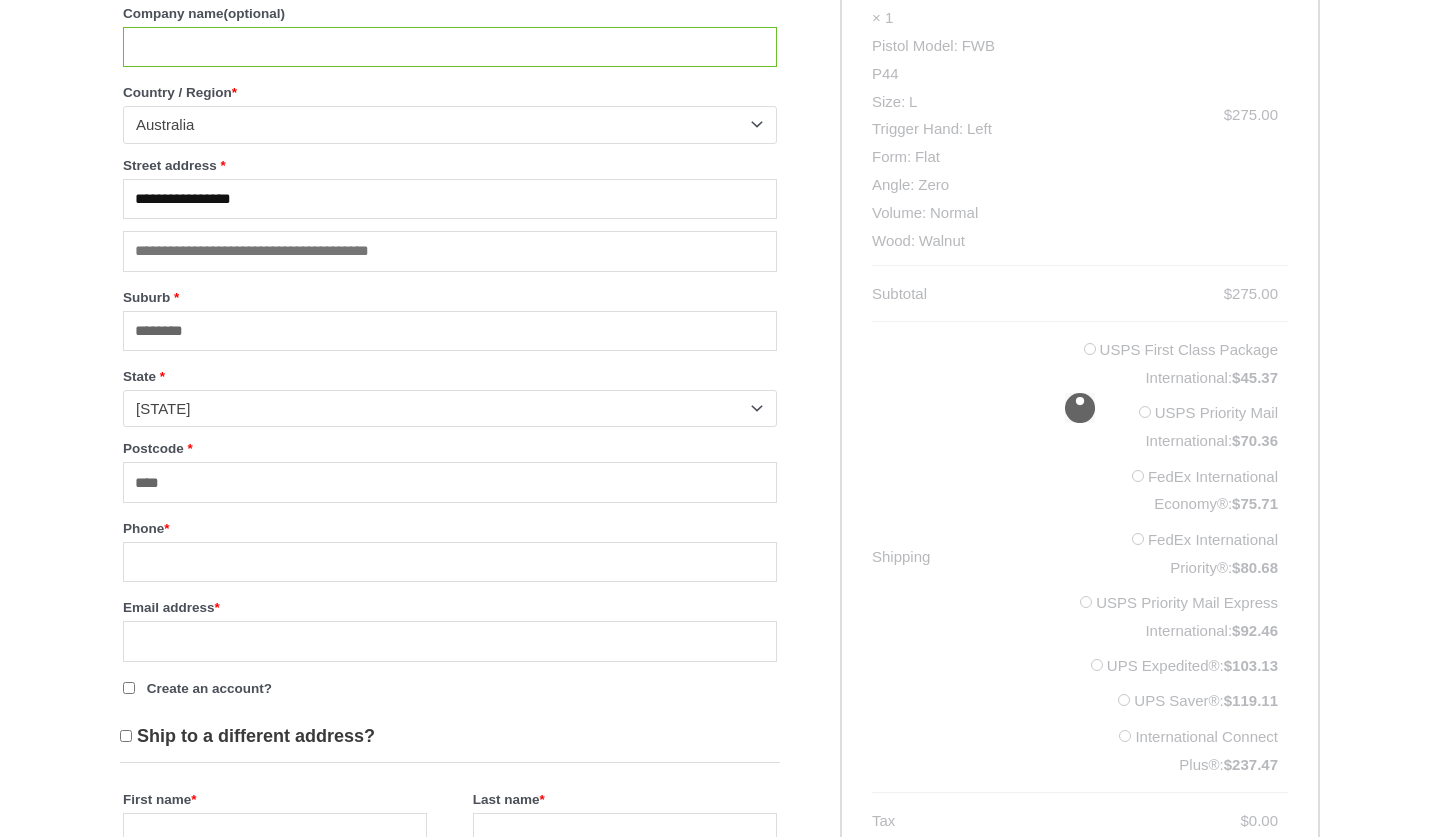 type on "**********" 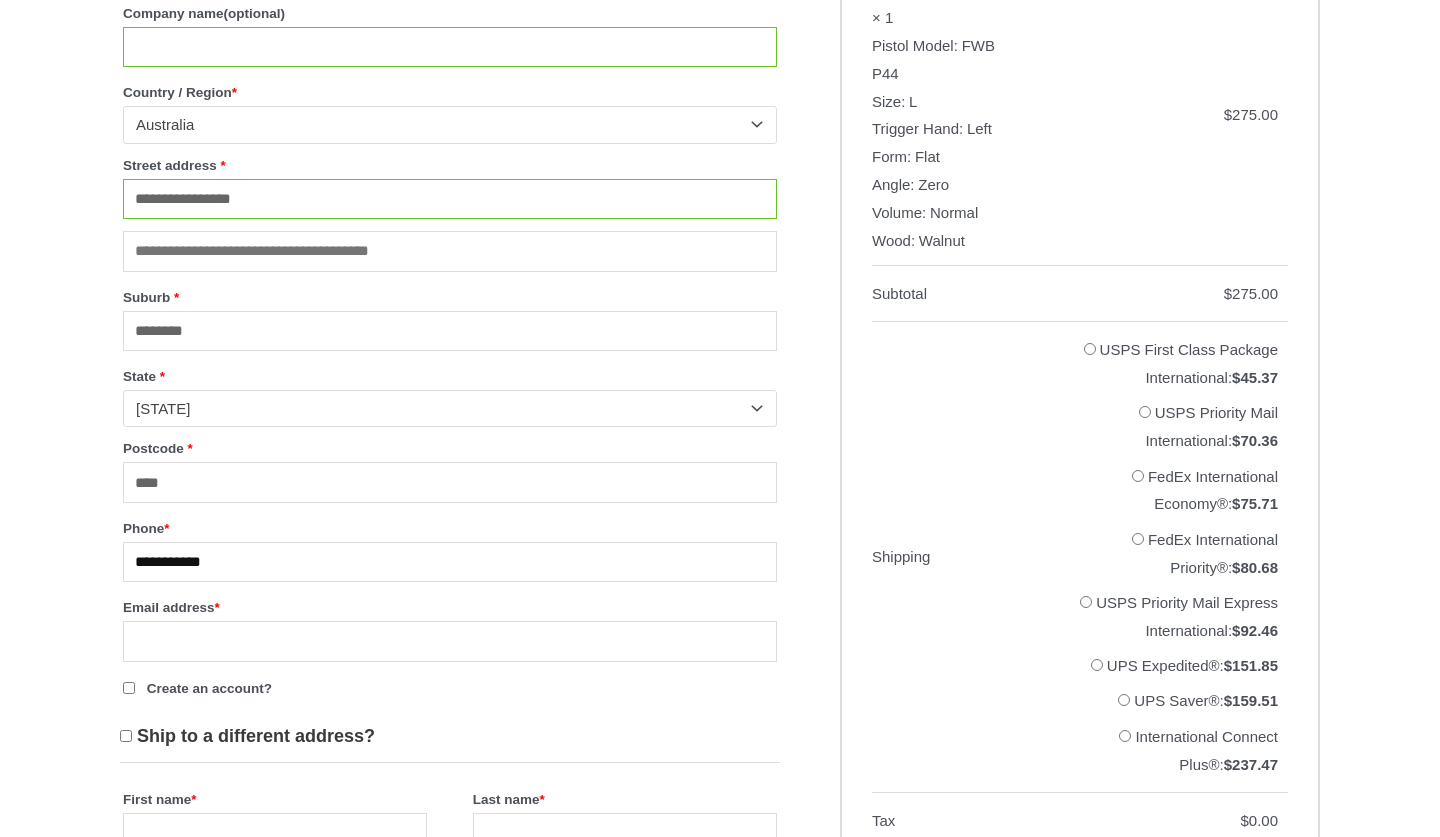type on "**********" 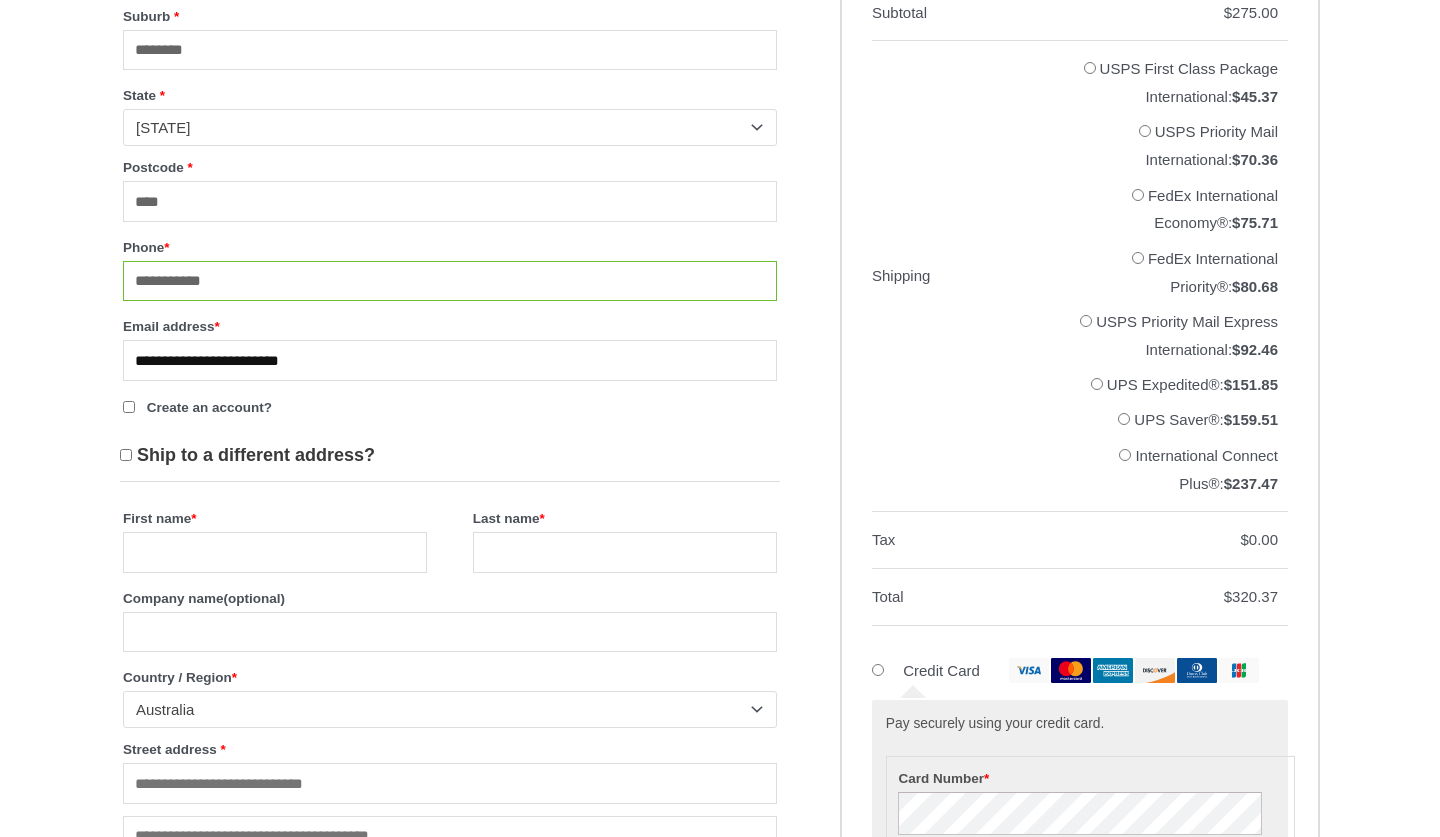 scroll, scrollTop: 1001, scrollLeft: 0, axis: vertical 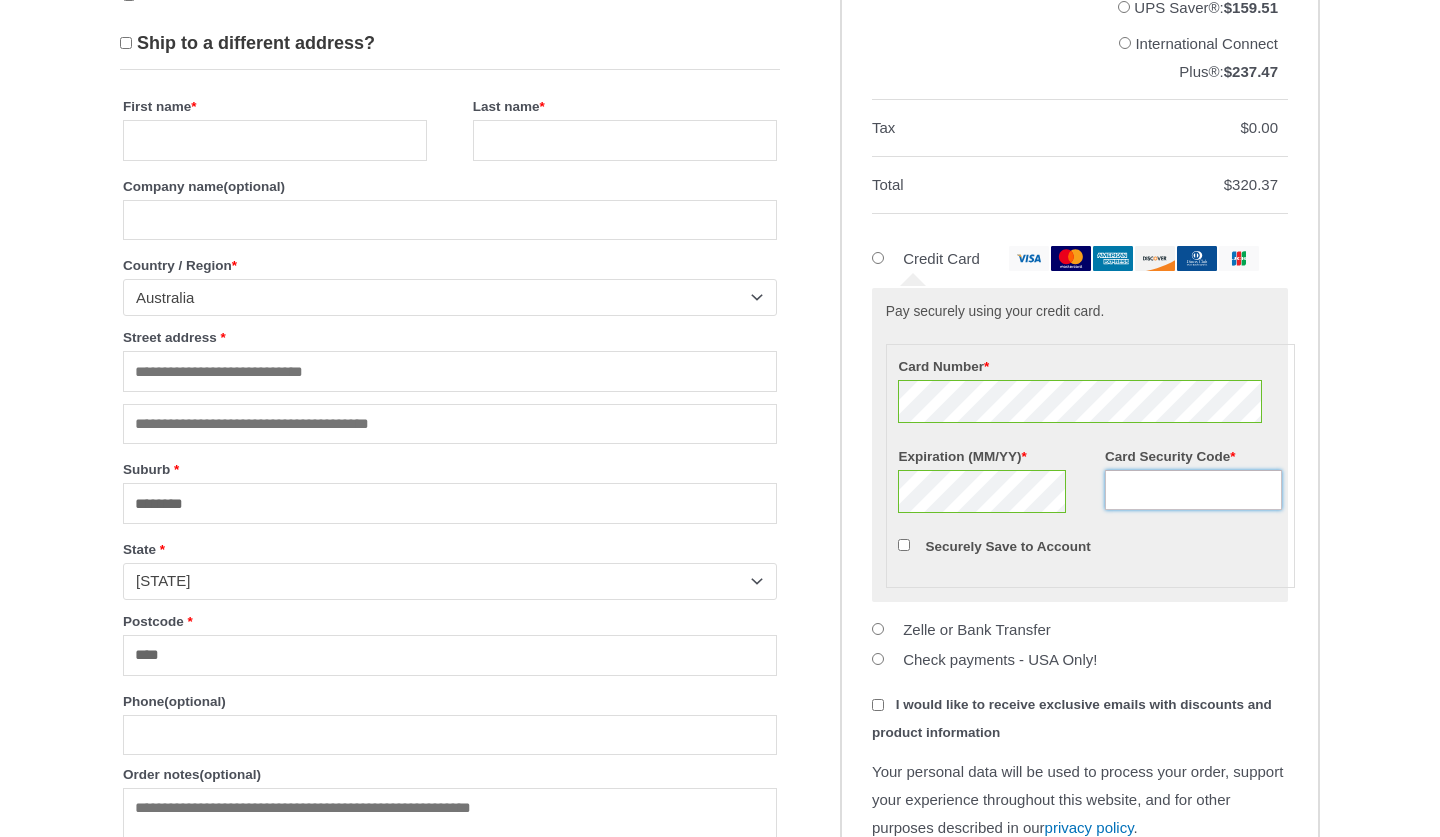 click on "Card Security Code  *" at bounding box center [1193, 490] 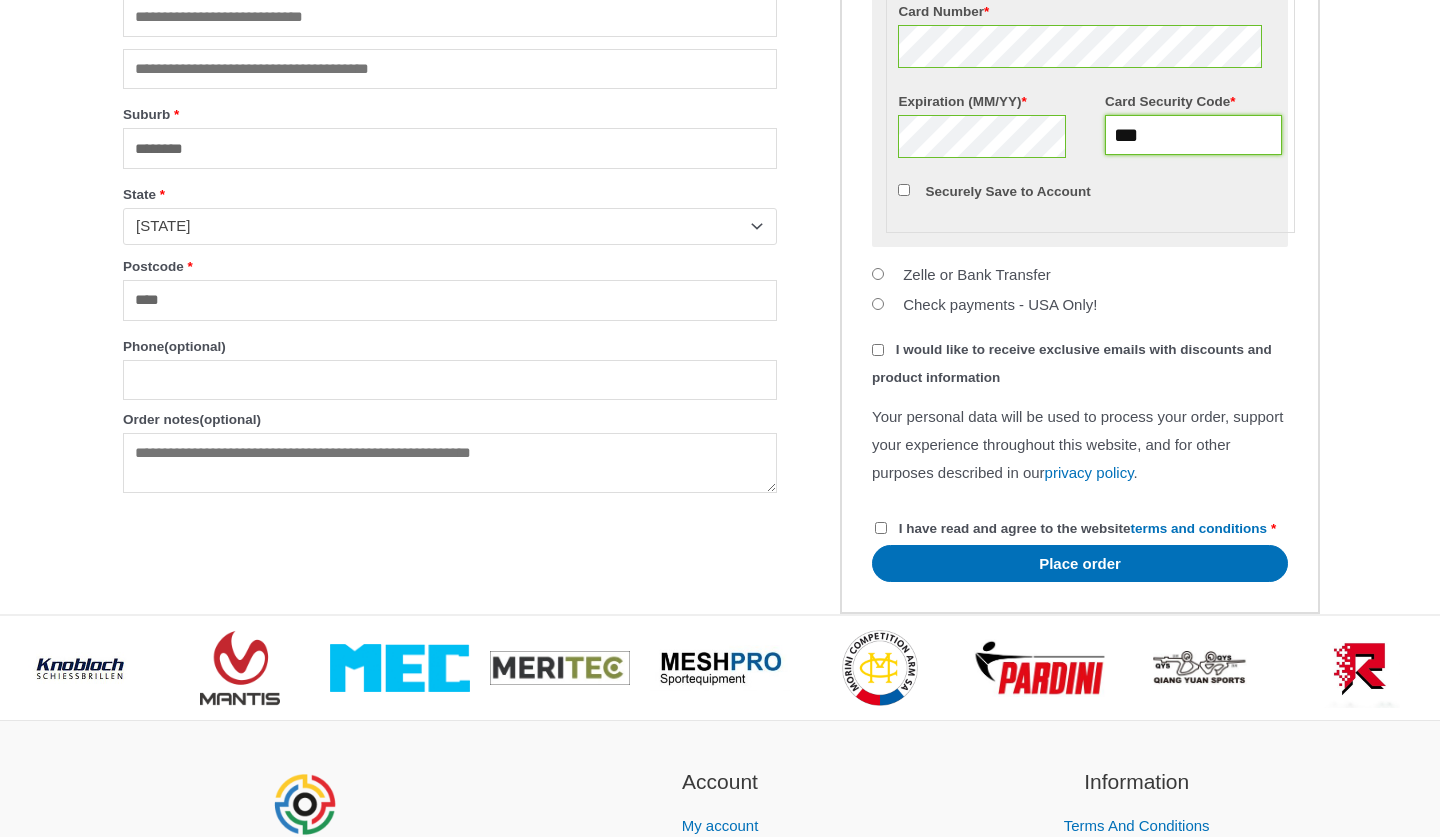 scroll, scrollTop: 1768, scrollLeft: 0, axis: vertical 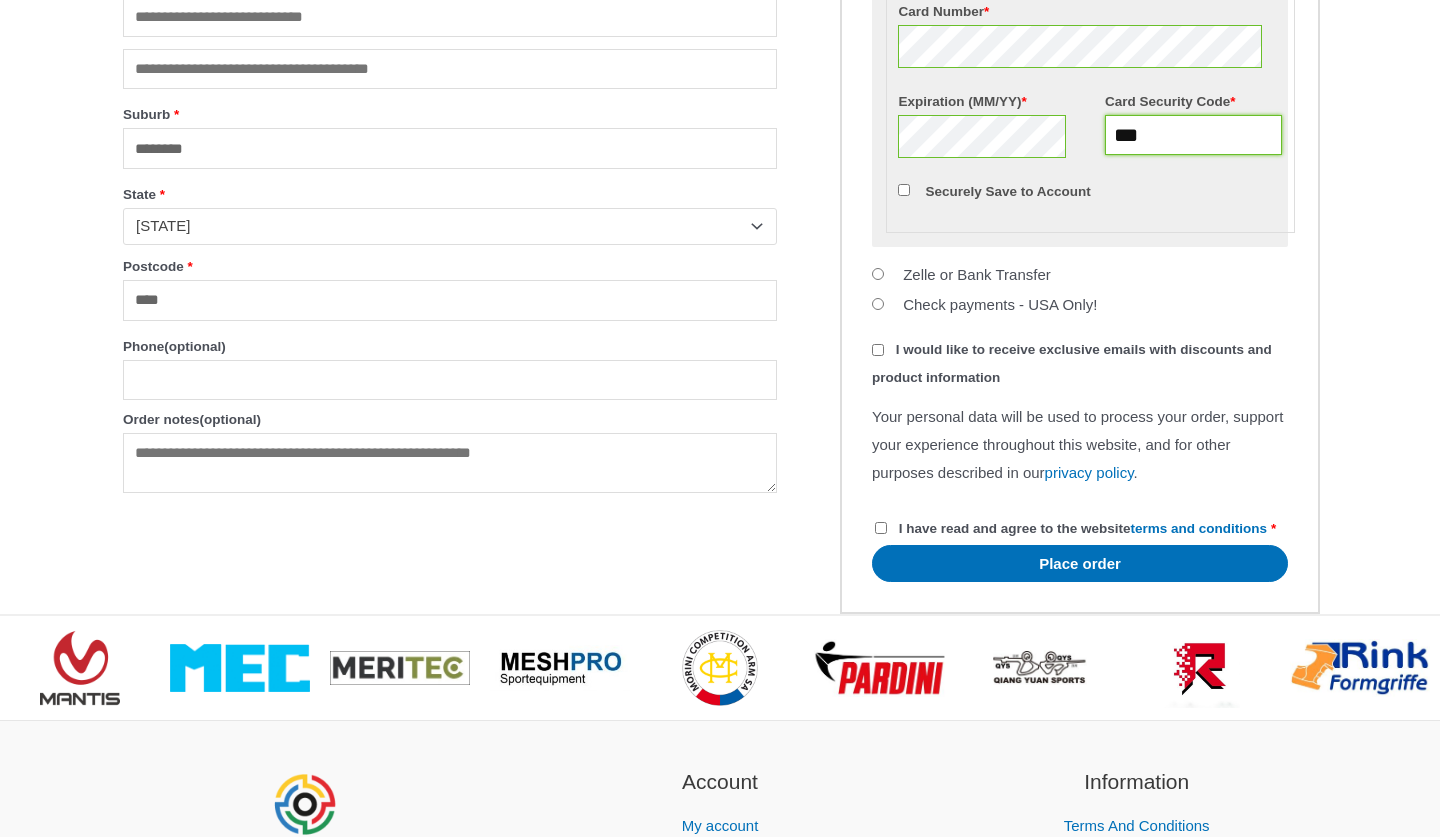 type on "***" 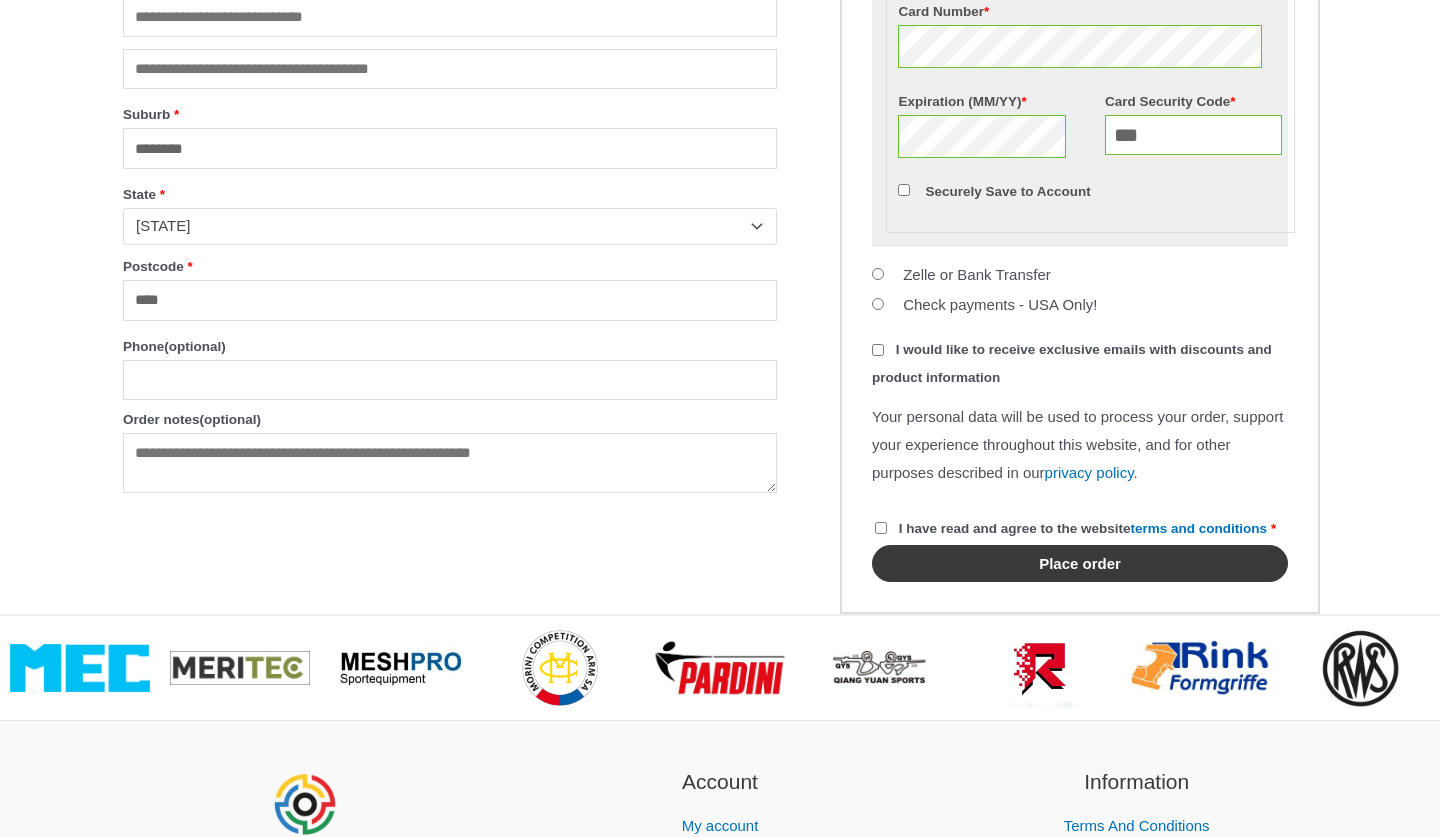 click on "Place order" at bounding box center (1080, 563) 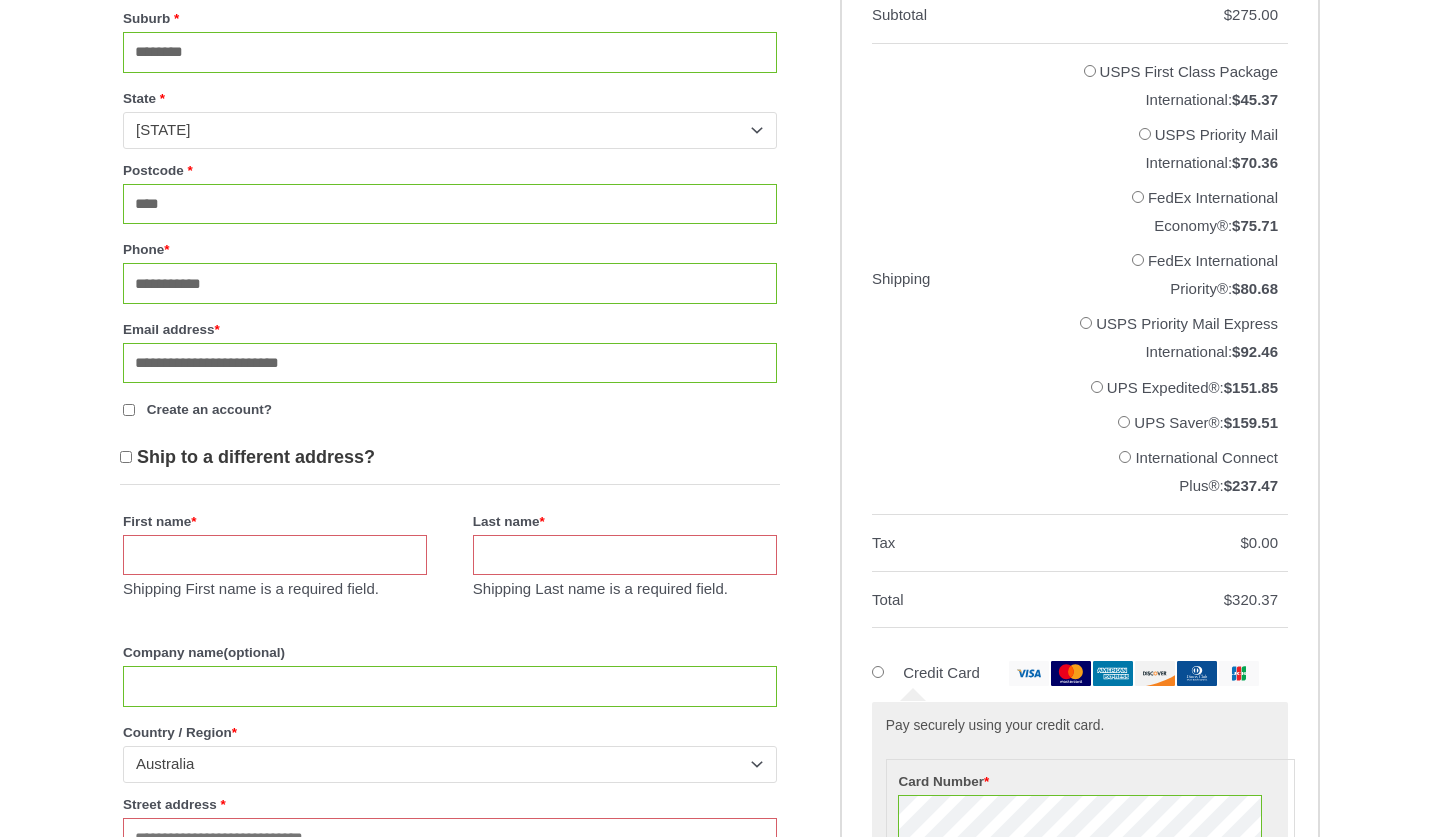 scroll, scrollTop: 1164, scrollLeft: 0, axis: vertical 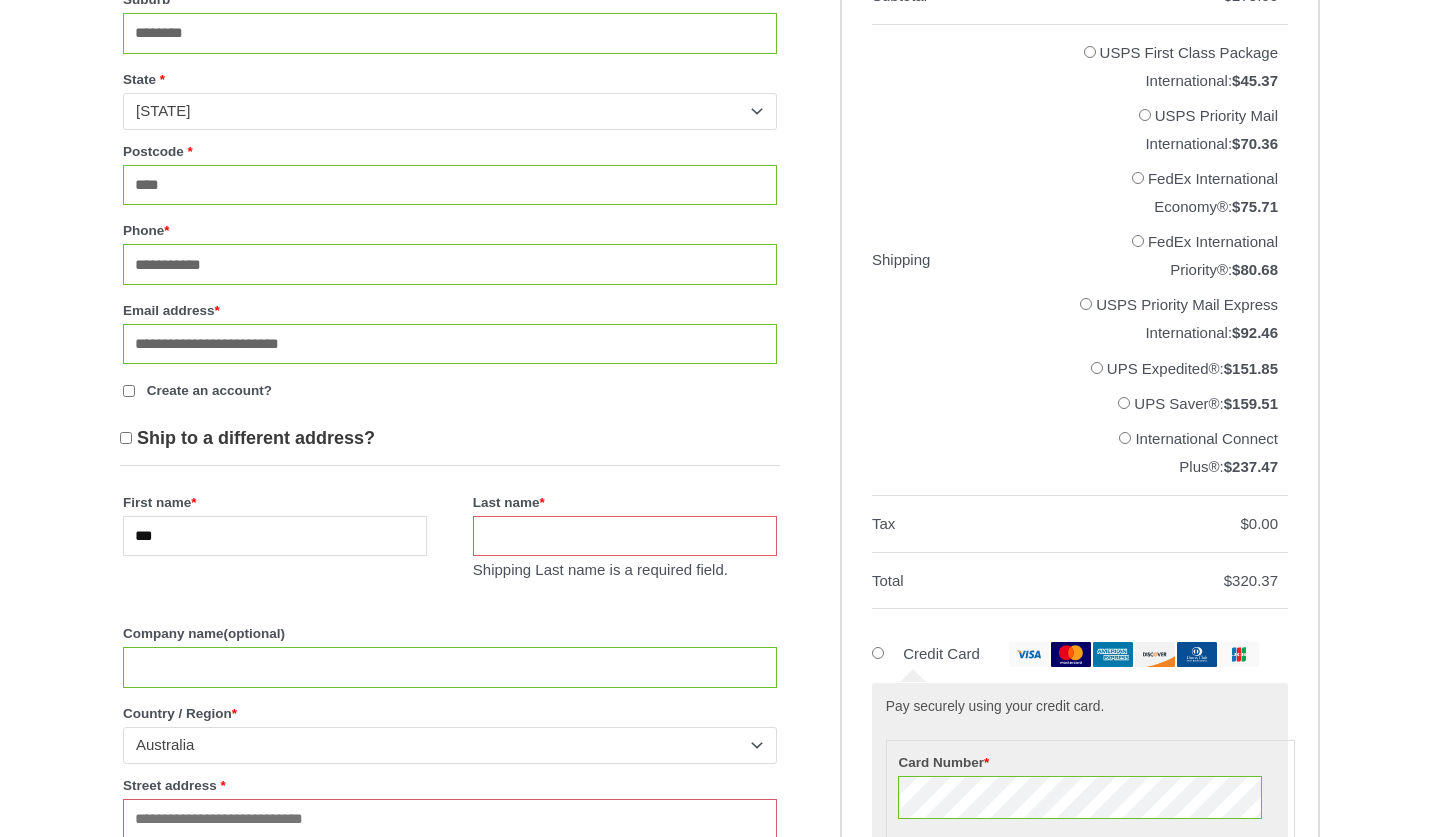 type on "***" 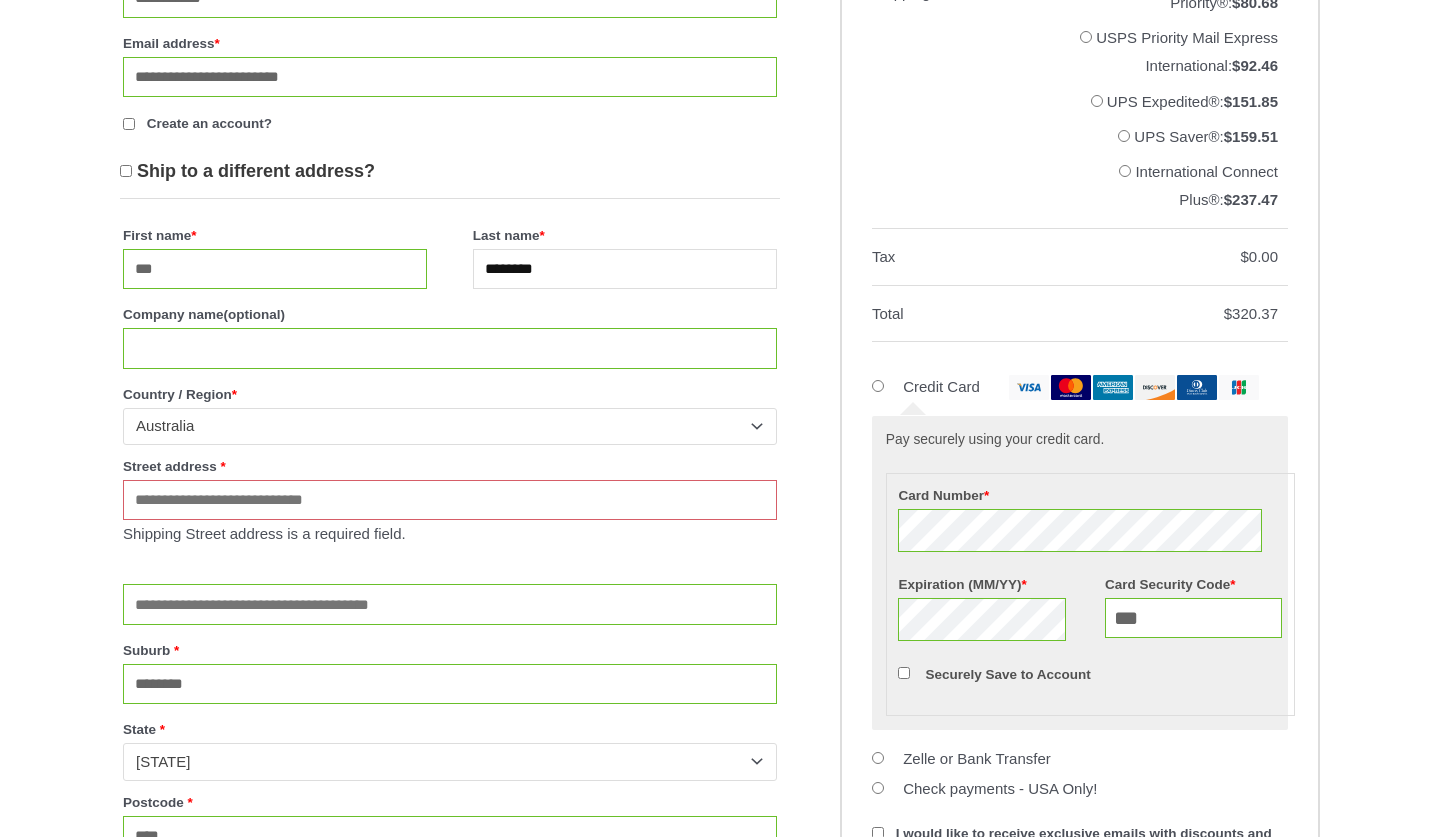 scroll, scrollTop: 1435, scrollLeft: 0, axis: vertical 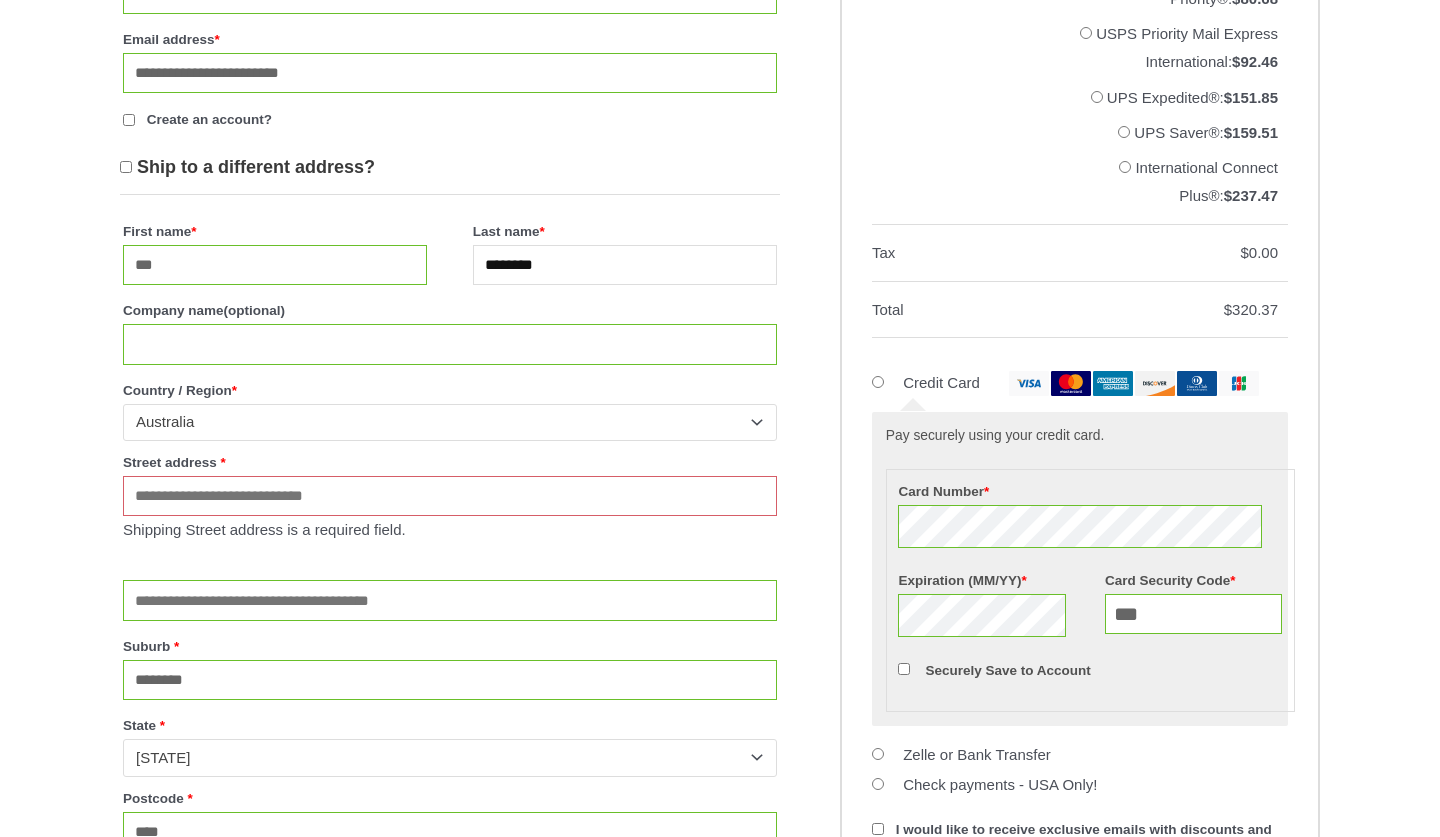 type on "********" 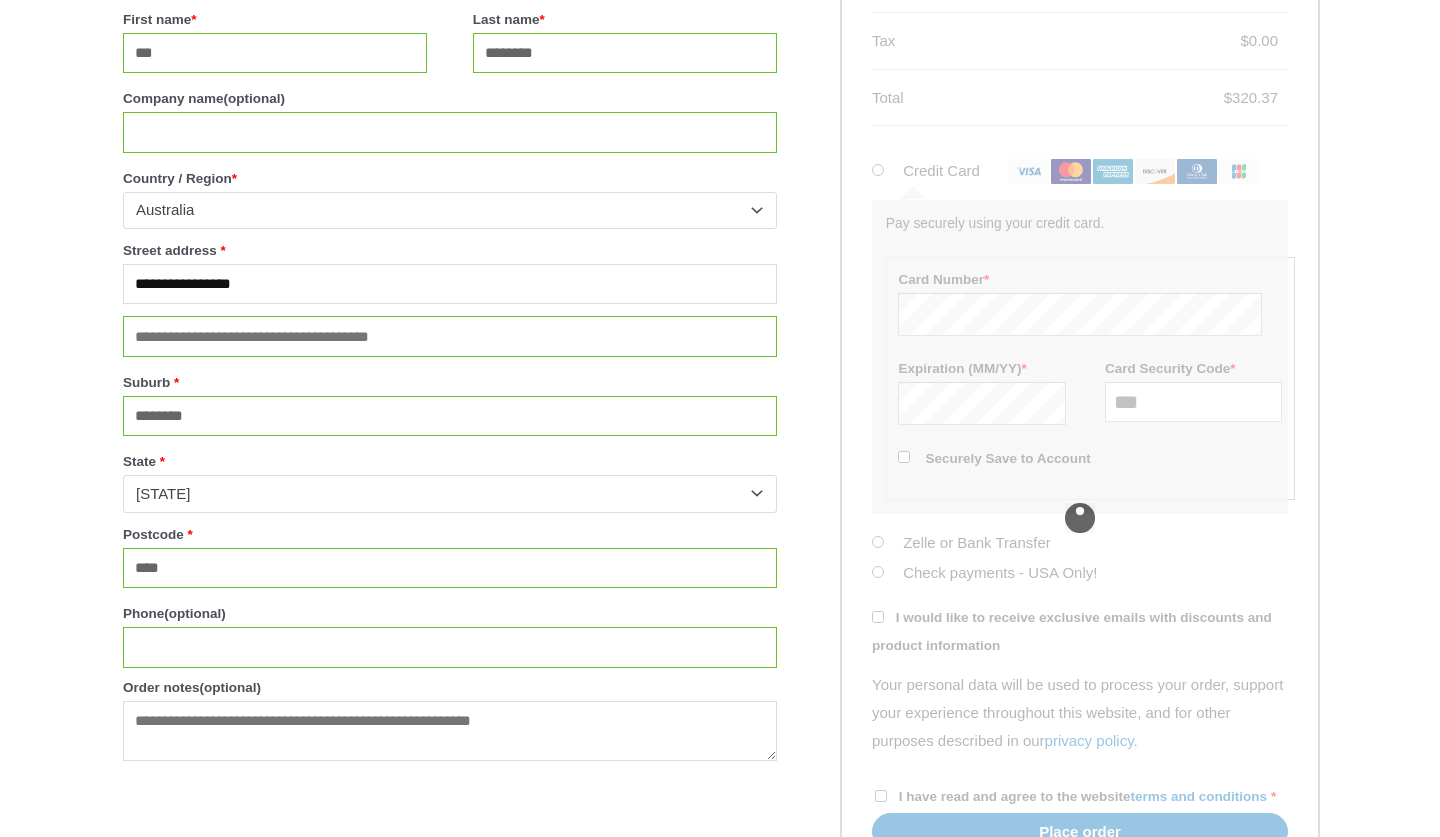 scroll, scrollTop: 1655, scrollLeft: 0, axis: vertical 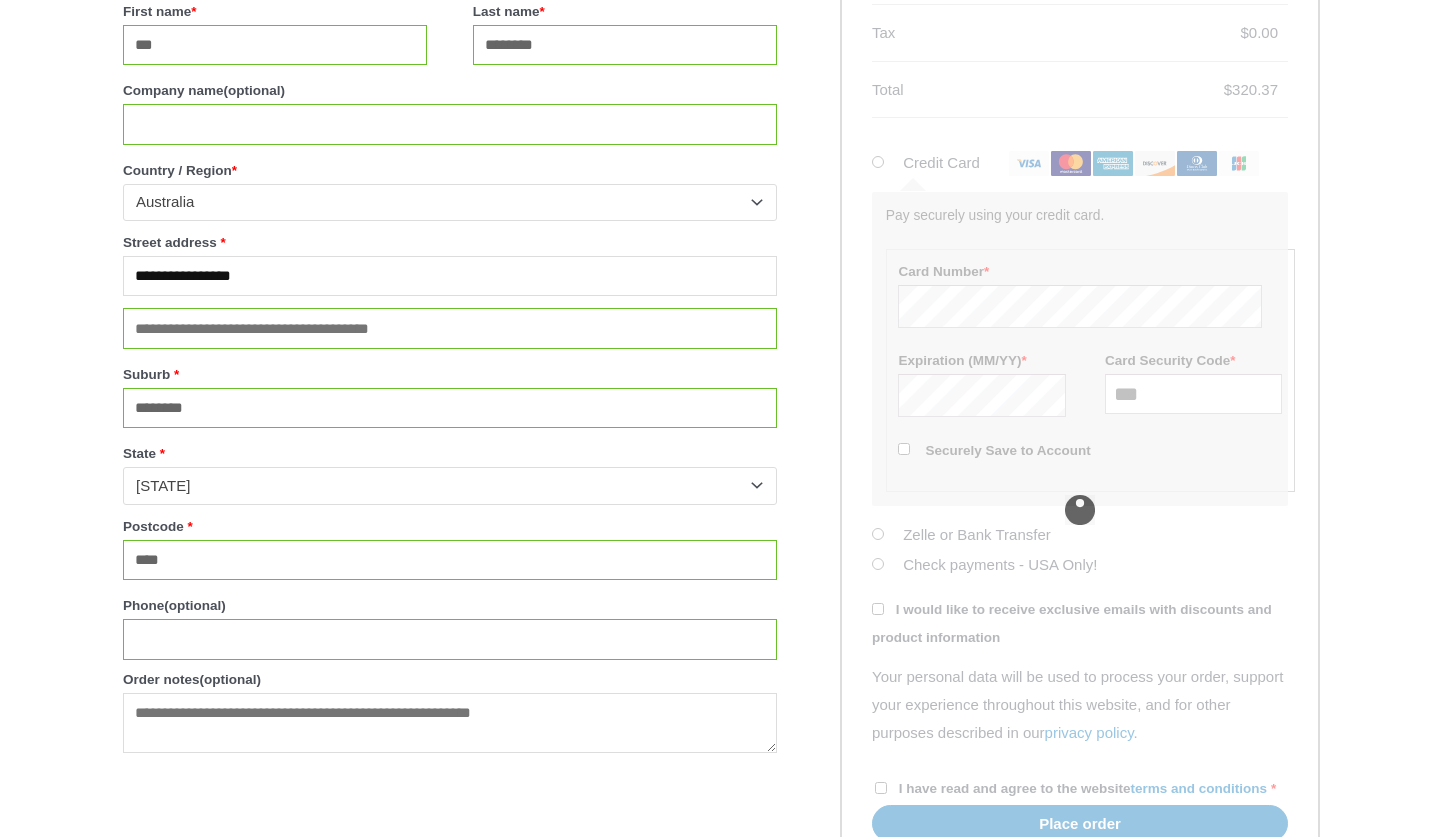 type on "**********" 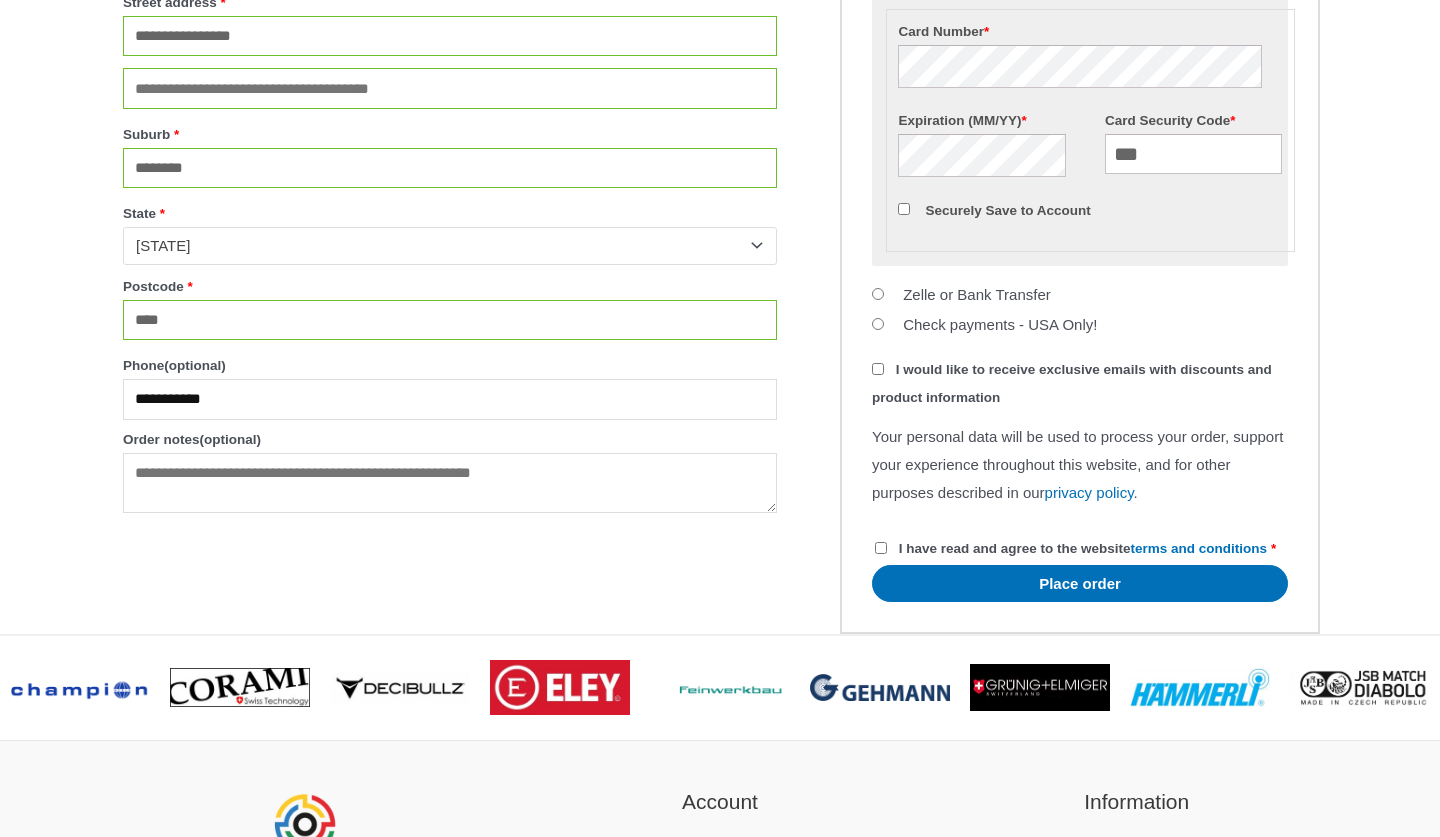 scroll, scrollTop: 1772, scrollLeft: 0, axis: vertical 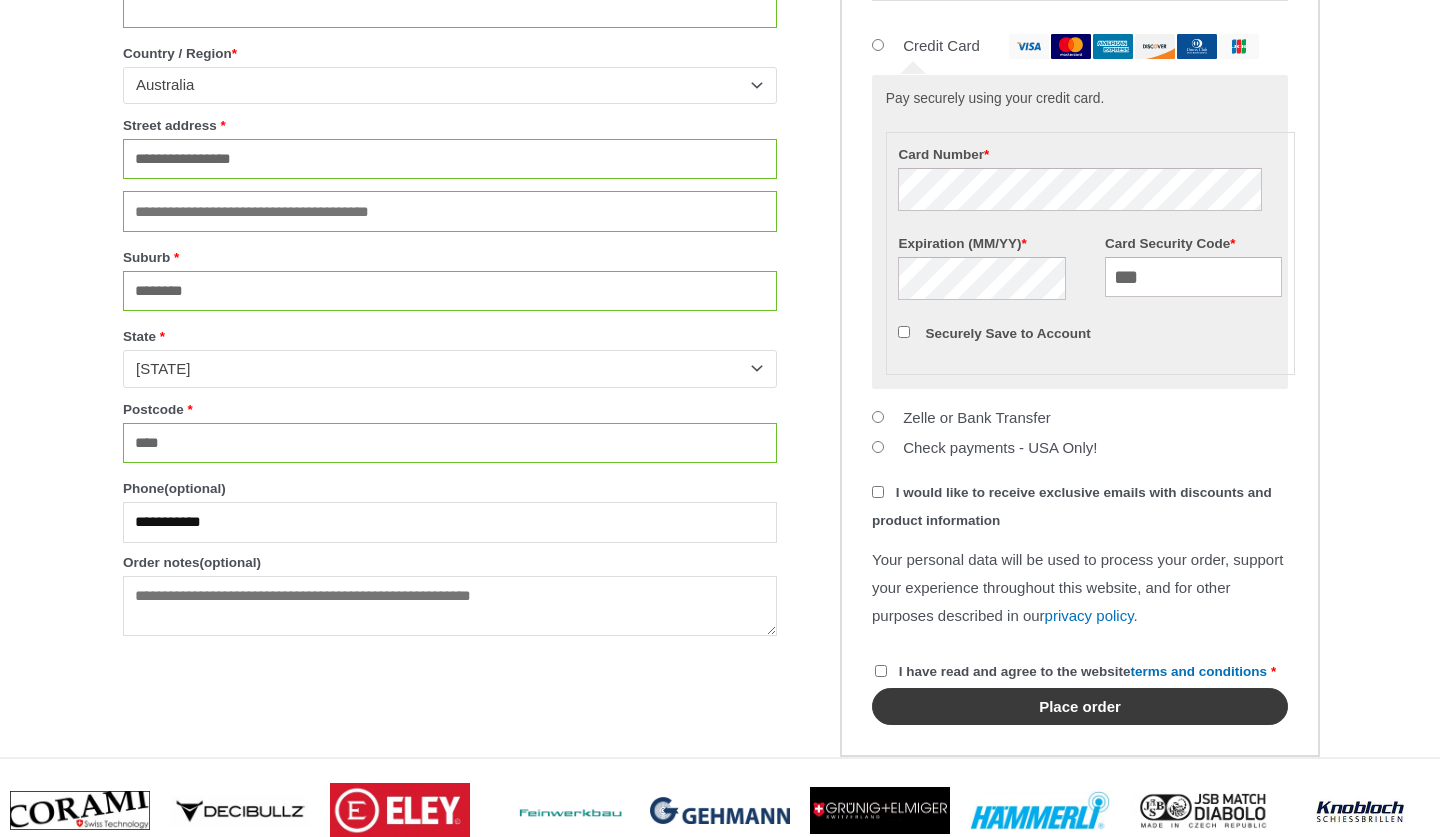 type on "**********" 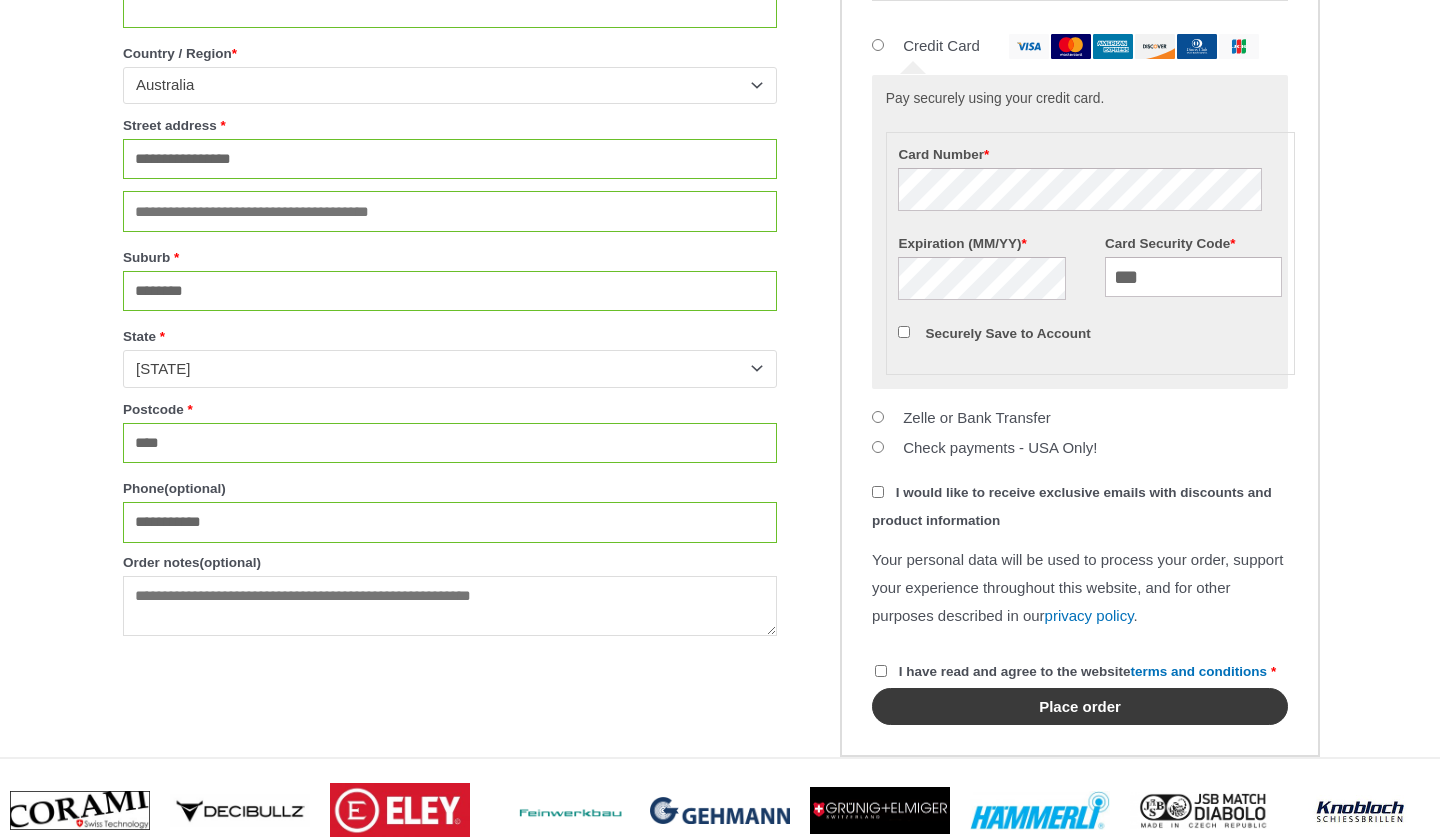 click on "Place order" at bounding box center [1080, 706] 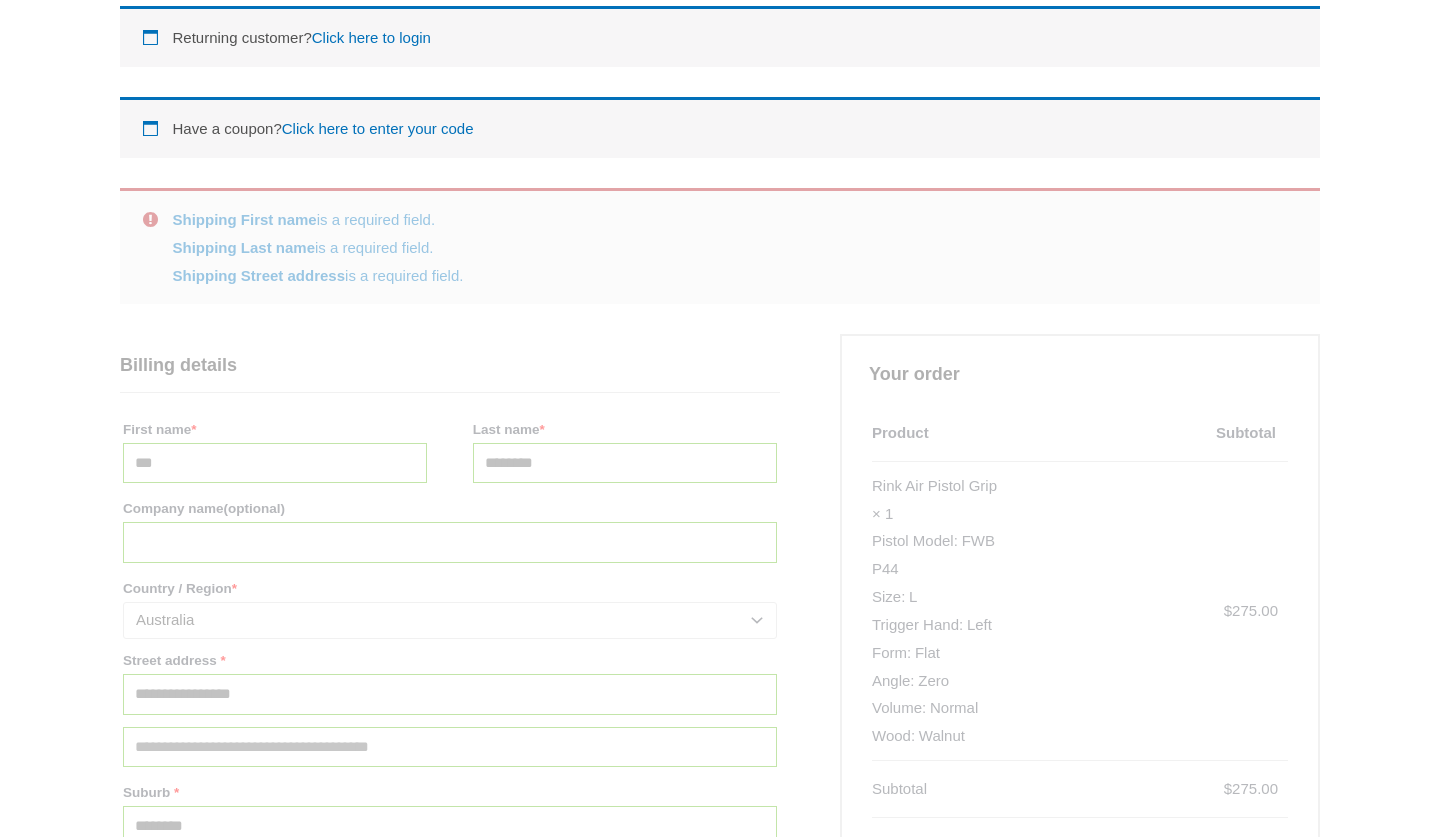 scroll, scrollTop: 368, scrollLeft: 0, axis: vertical 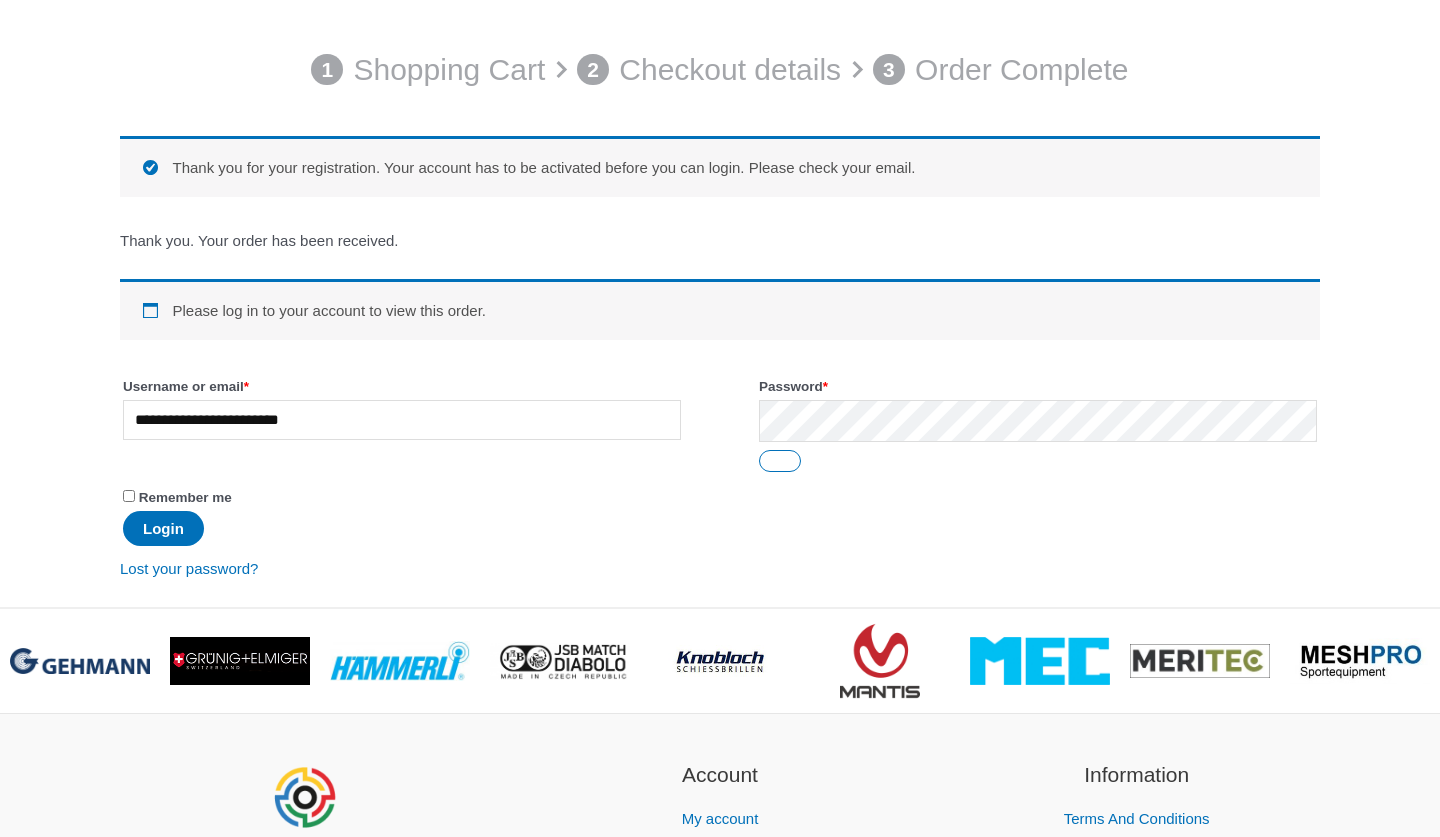 type on "**********" 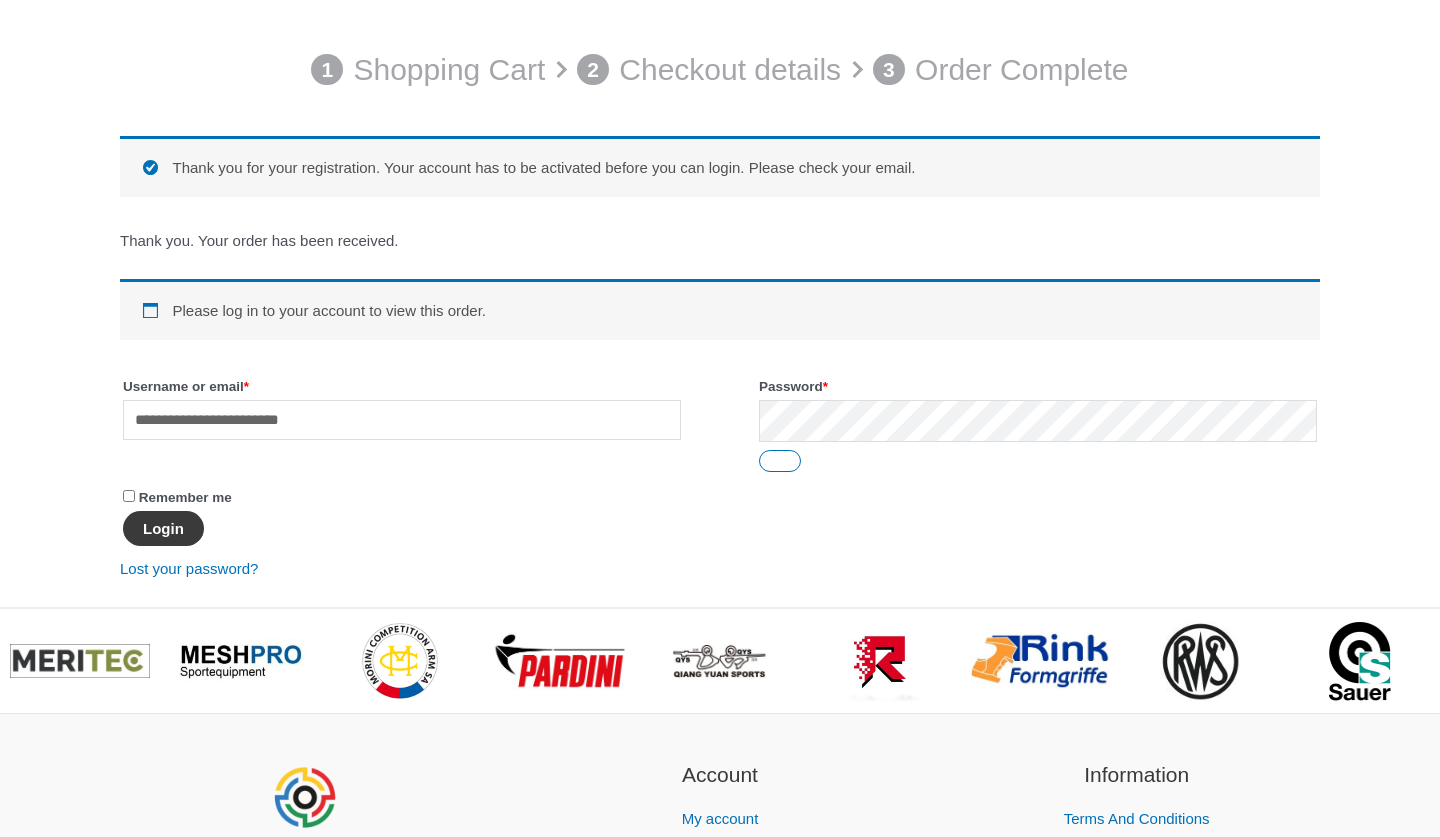 click on "Login" at bounding box center [163, 528] 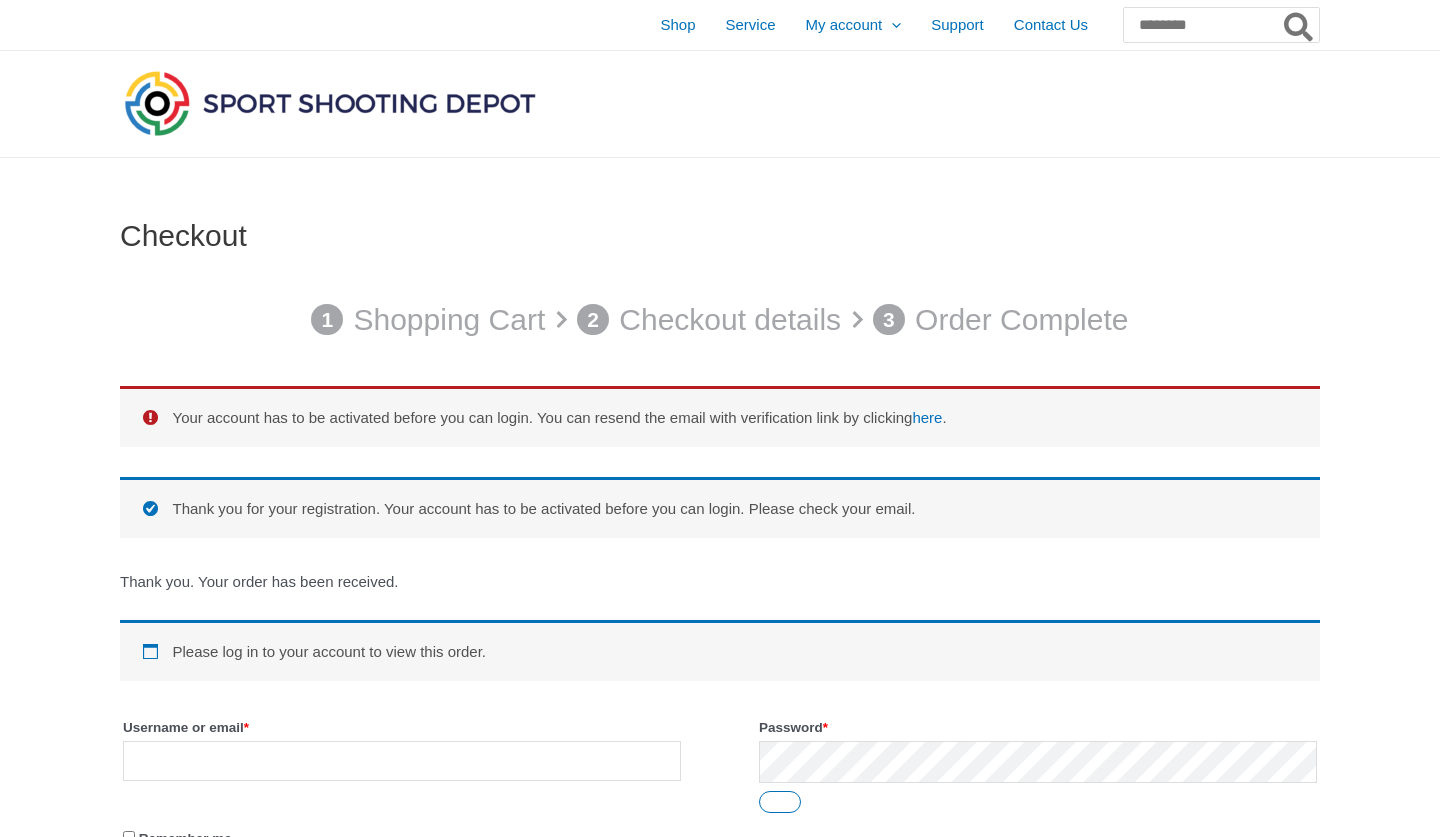 scroll, scrollTop: 0, scrollLeft: 0, axis: both 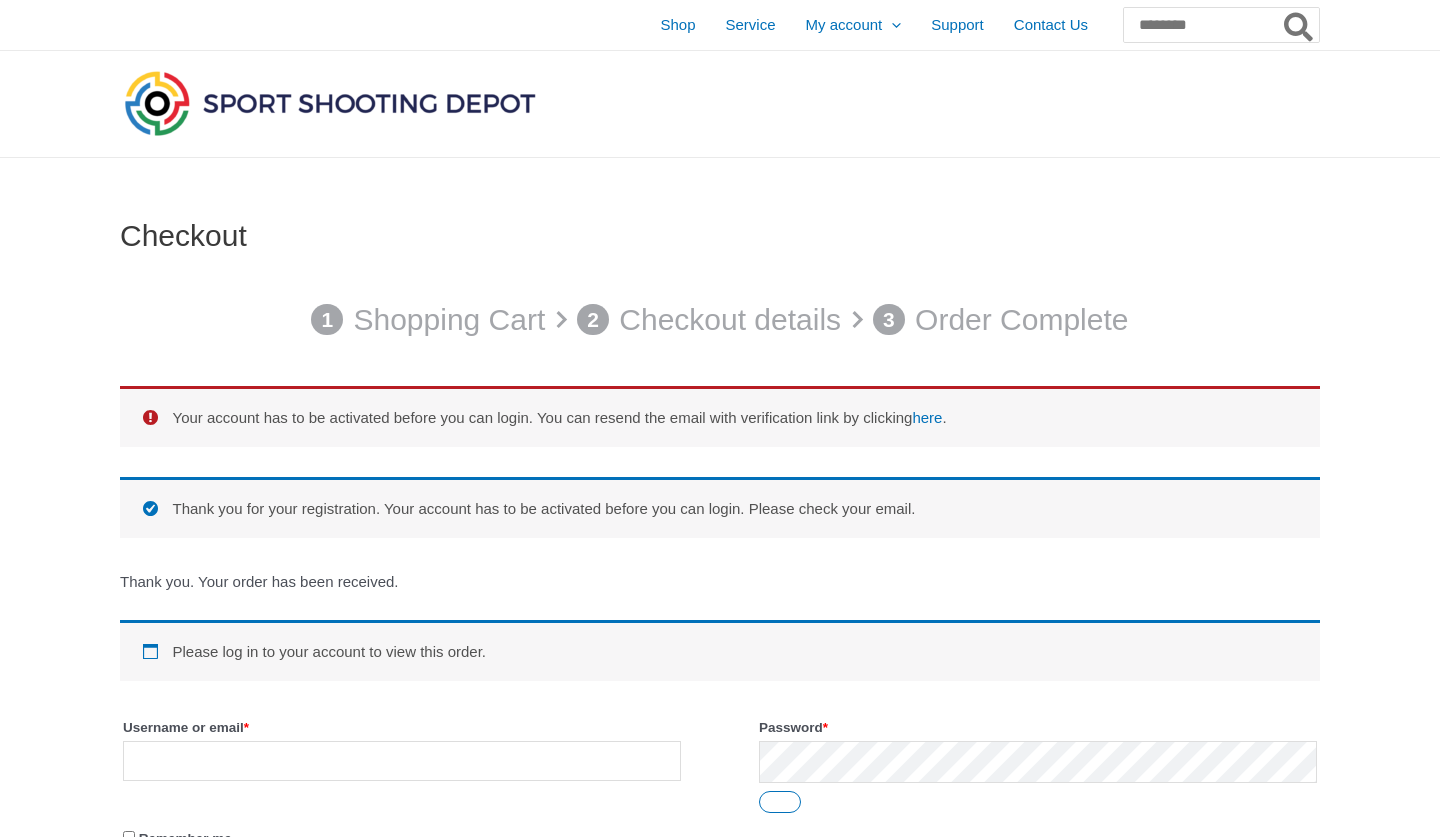 type on "**********" 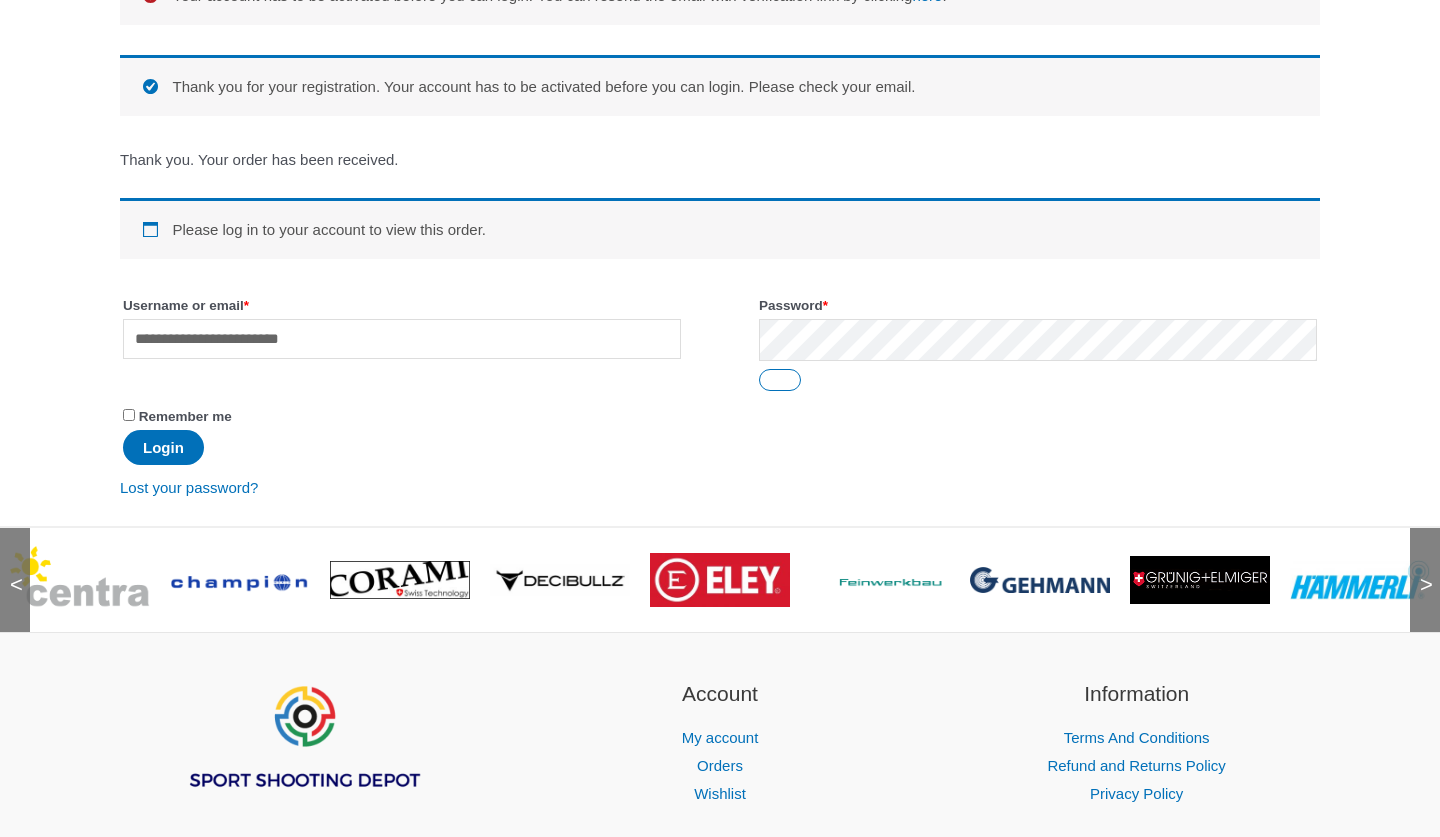 scroll, scrollTop: 411, scrollLeft: 0, axis: vertical 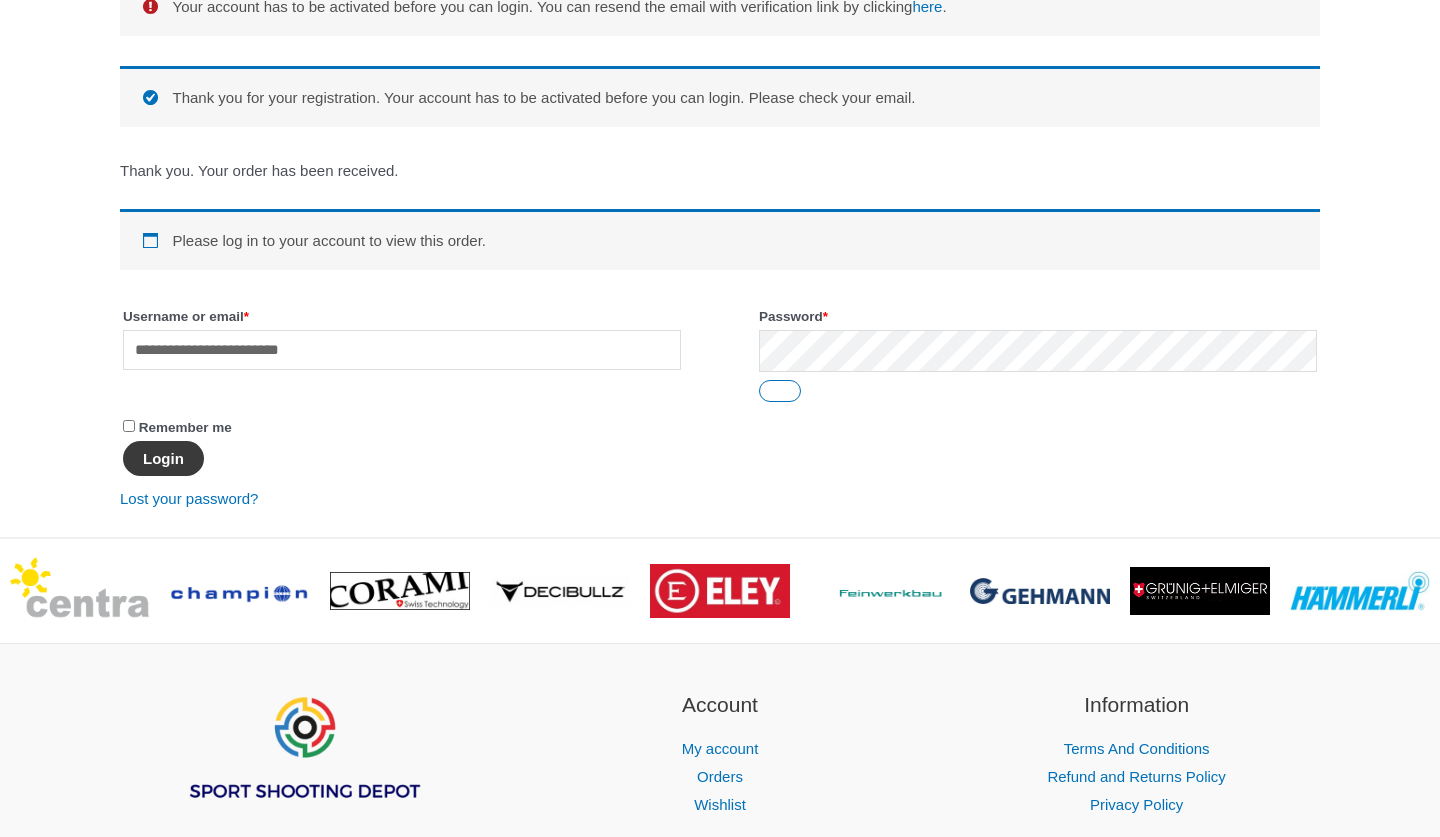click on "Login" at bounding box center (163, 458) 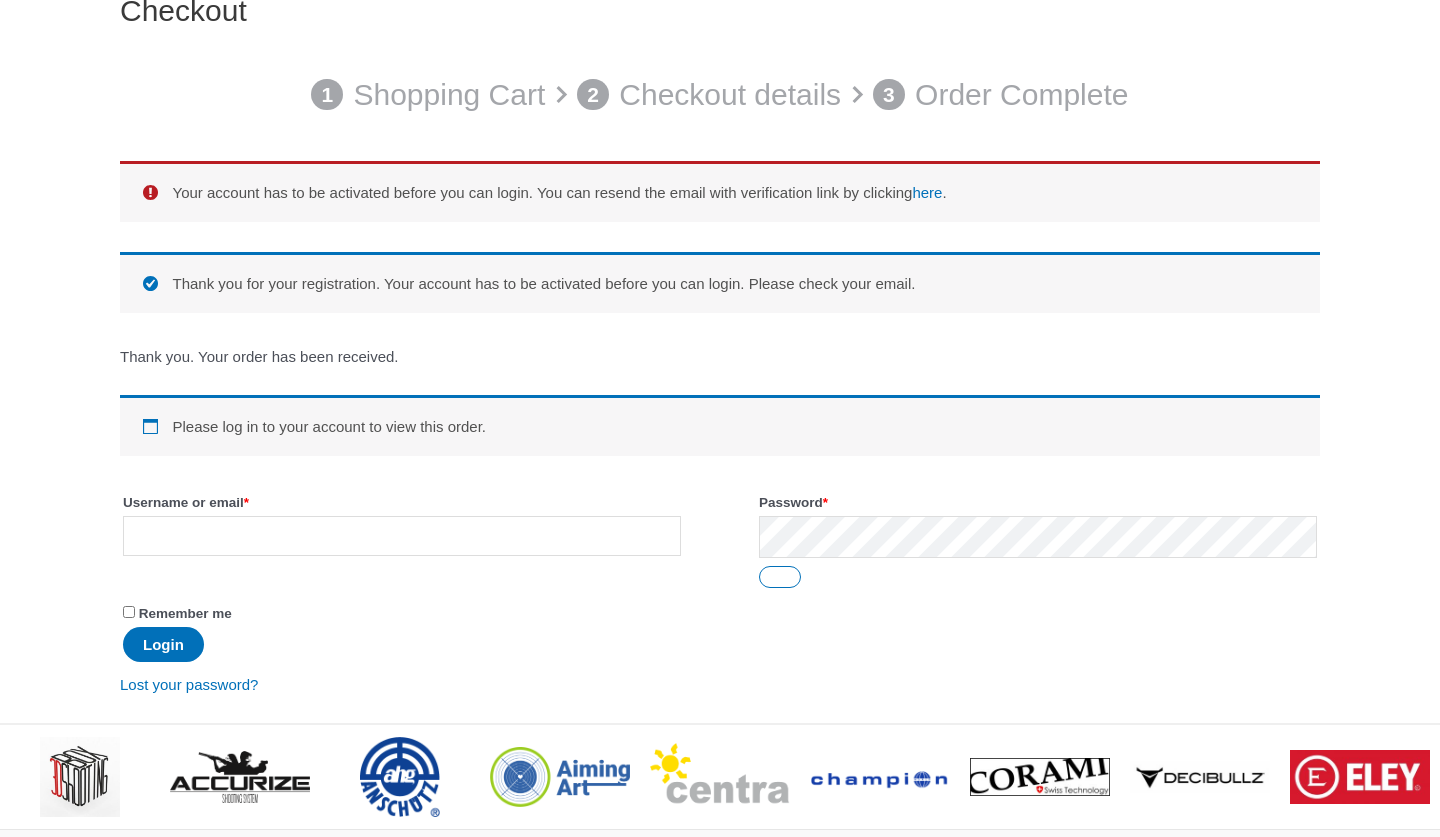 scroll, scrollTop: 222, scrollLeft: 0, axis: vertical 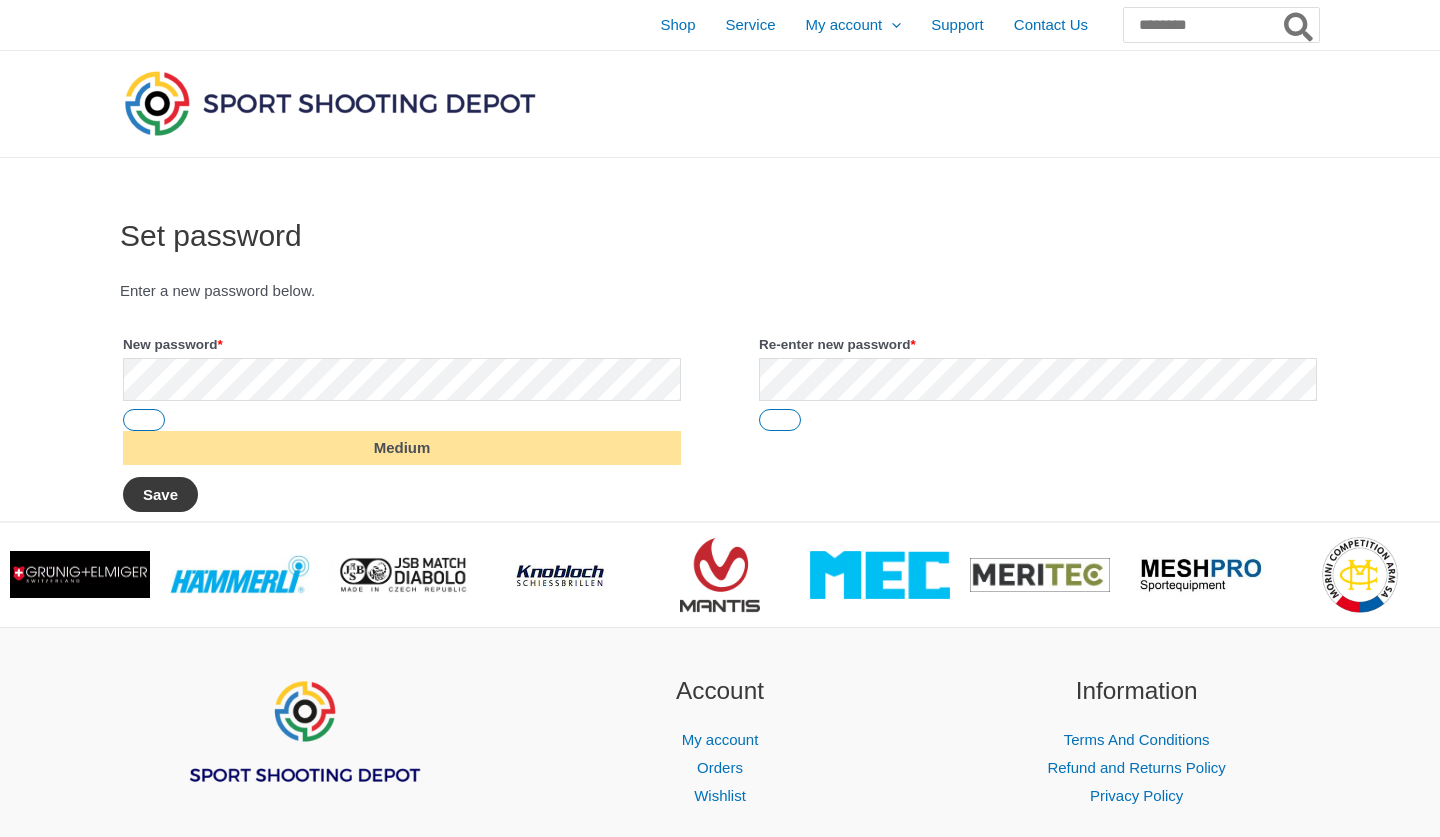 click on "Save" at bounding box center (160, 494) 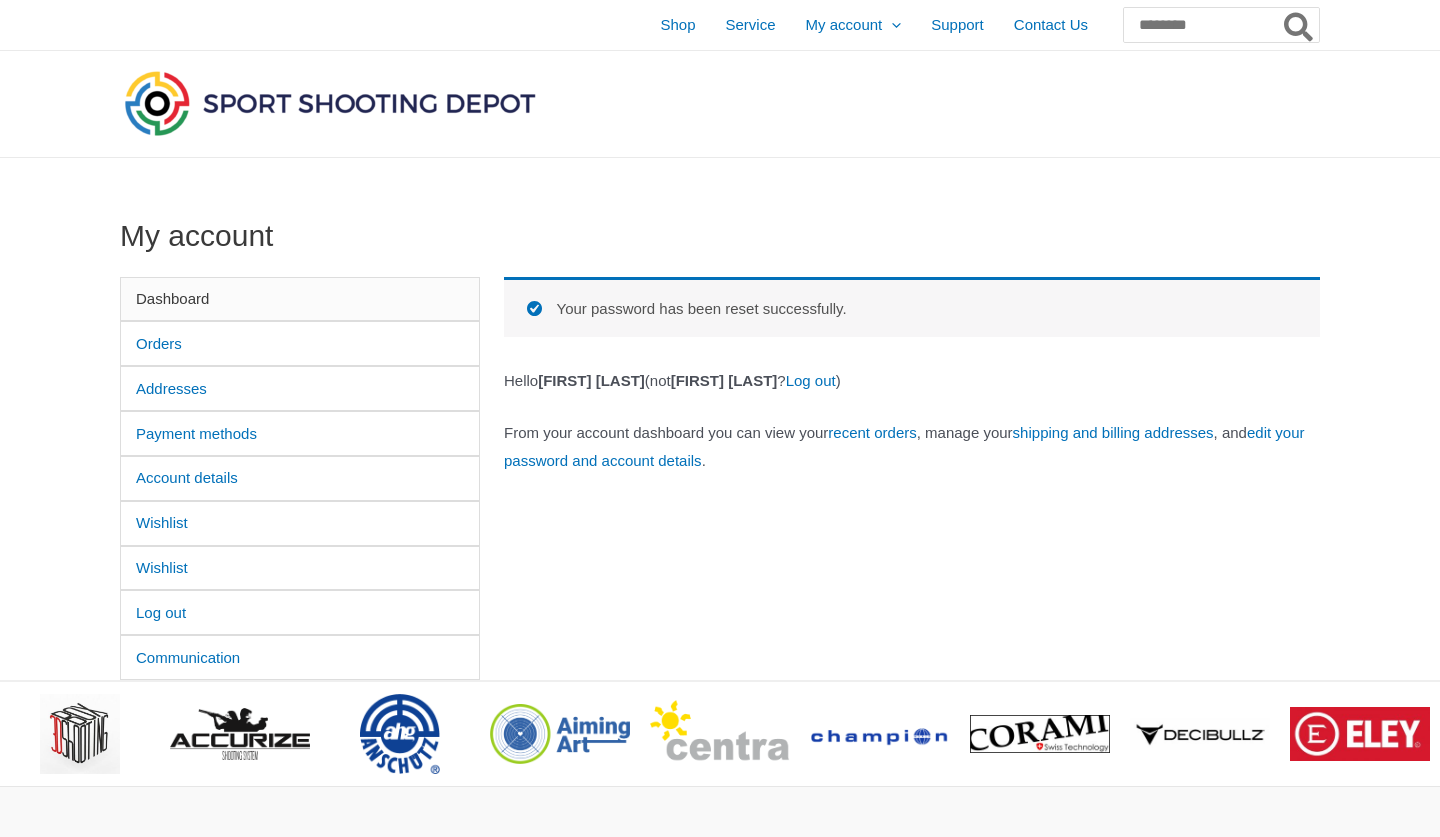 scroll, scrollTop: 0, scrollLeft: 0, axis: both 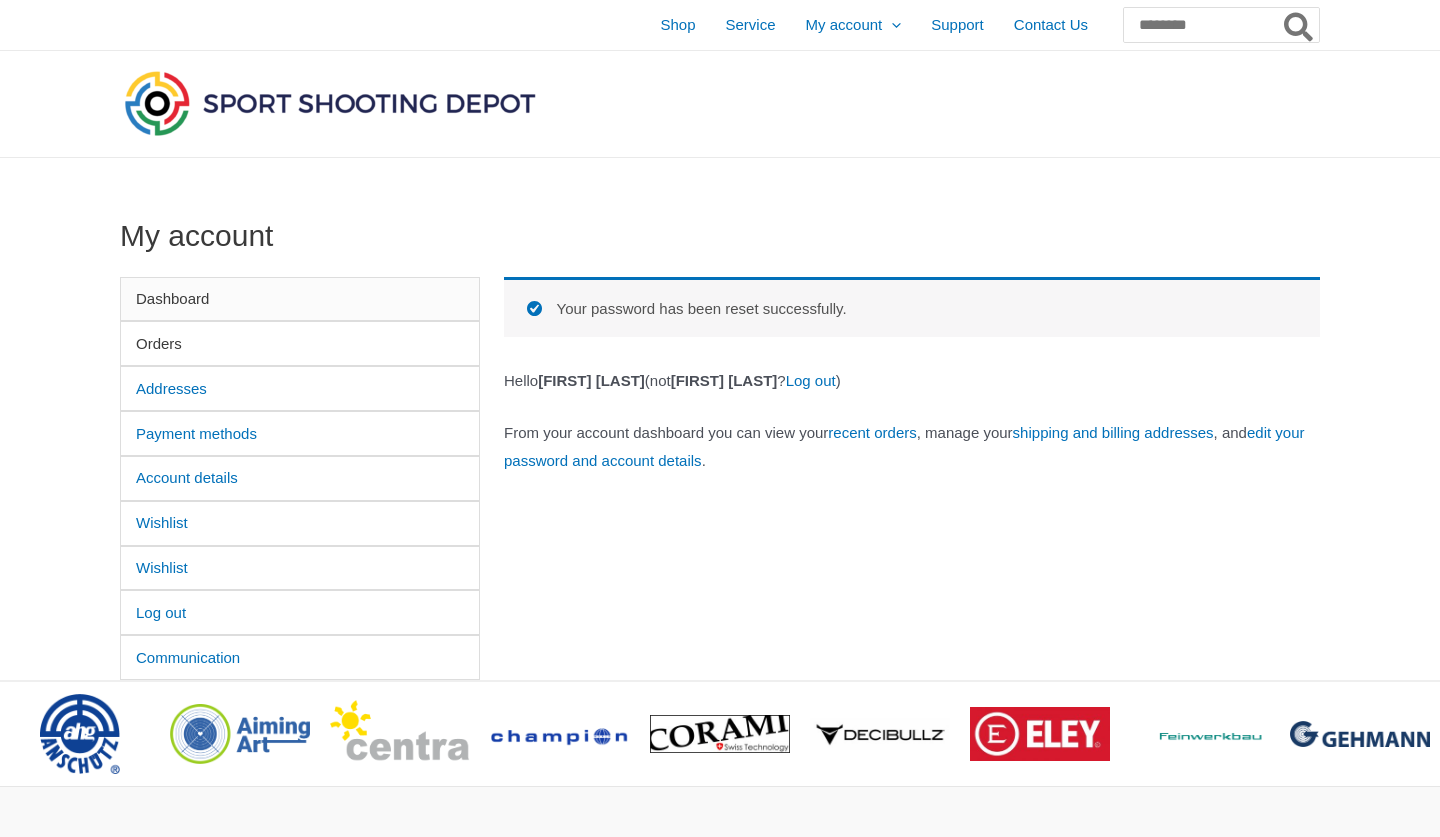click on "Orders" at bounding box center [300, 343] 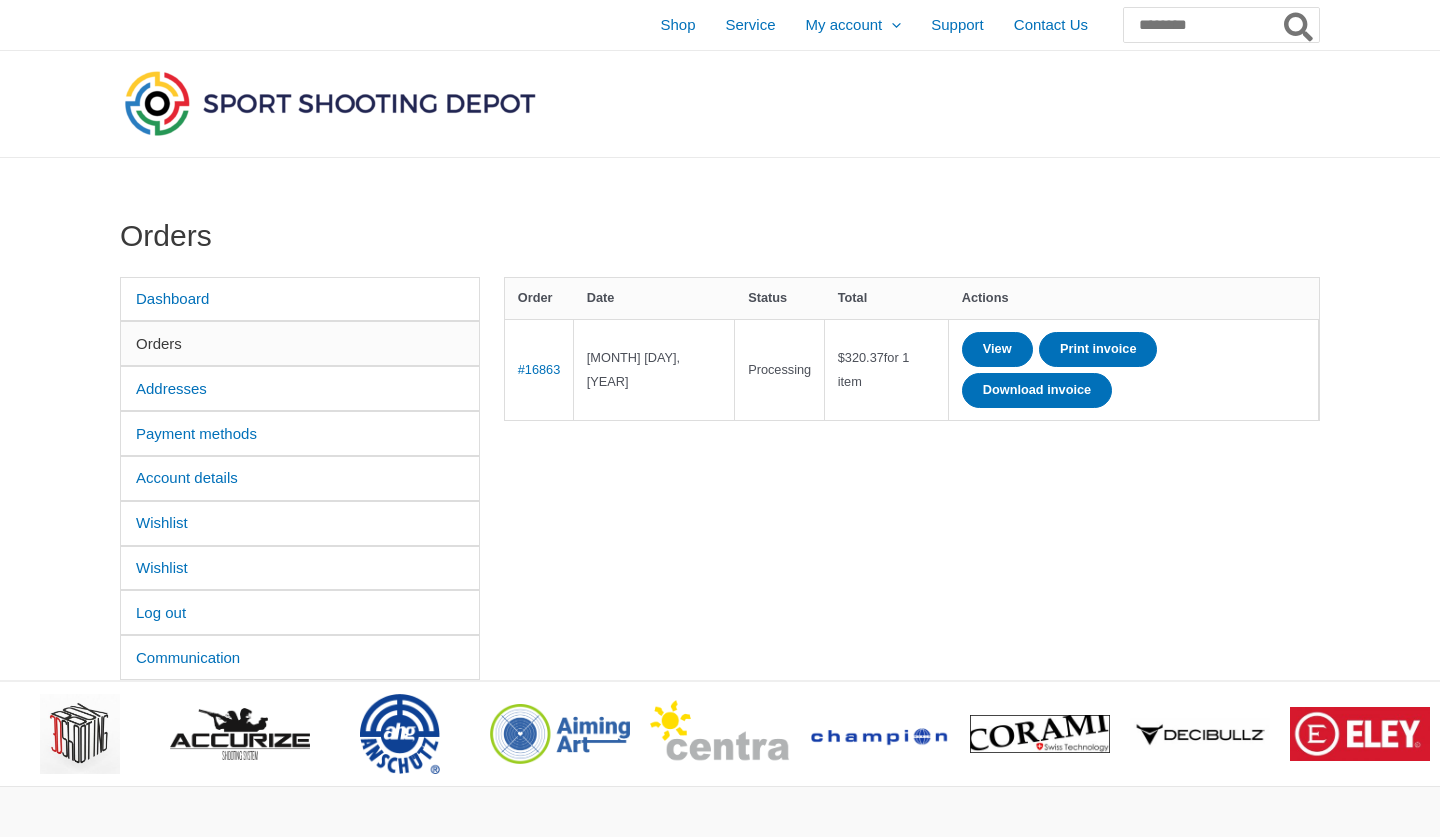 scroll, scrollTop: 0, scrollLeft: 0, axis: both 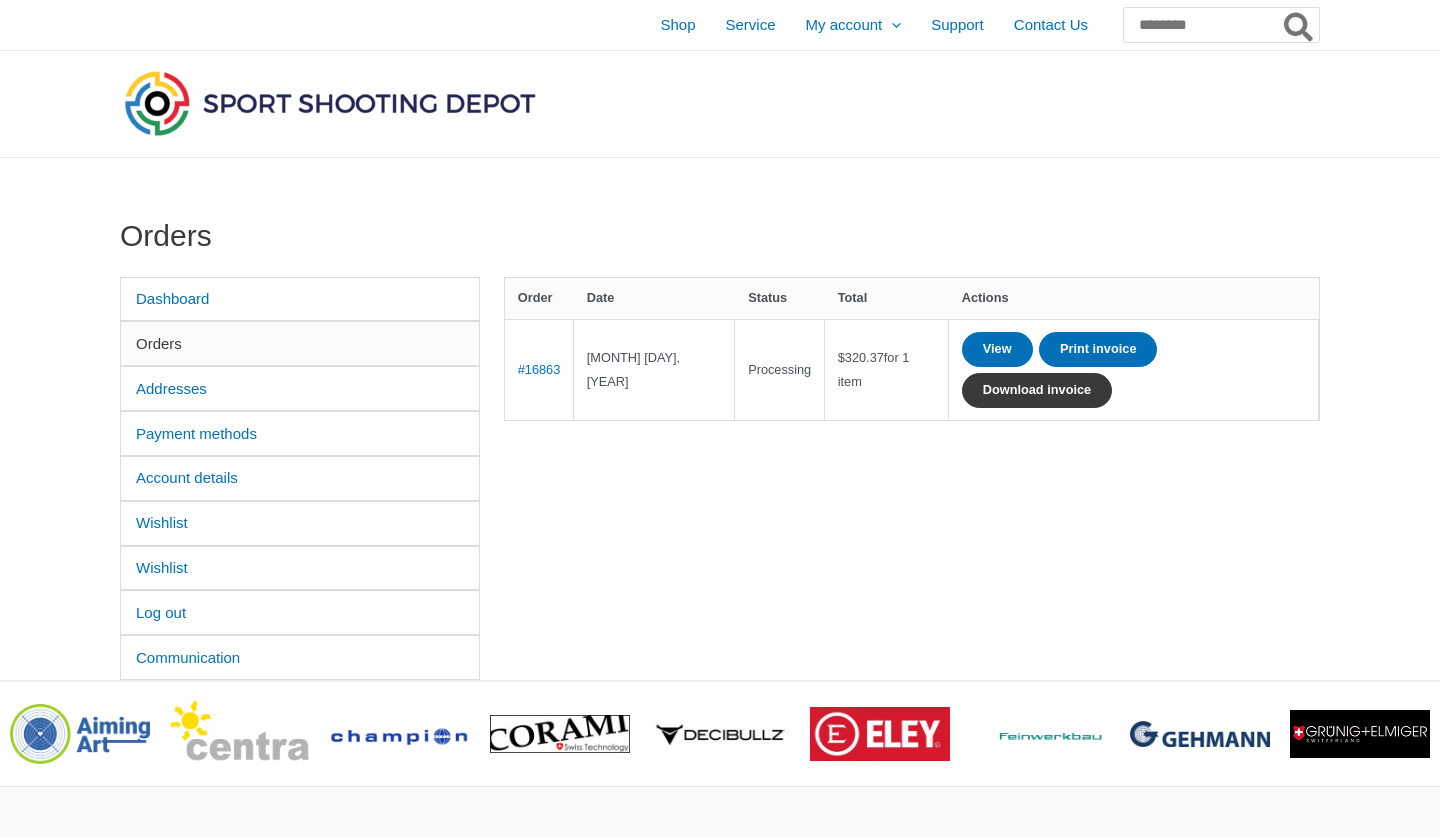 click on "Download invoice" at bounding box center (1037, 390) 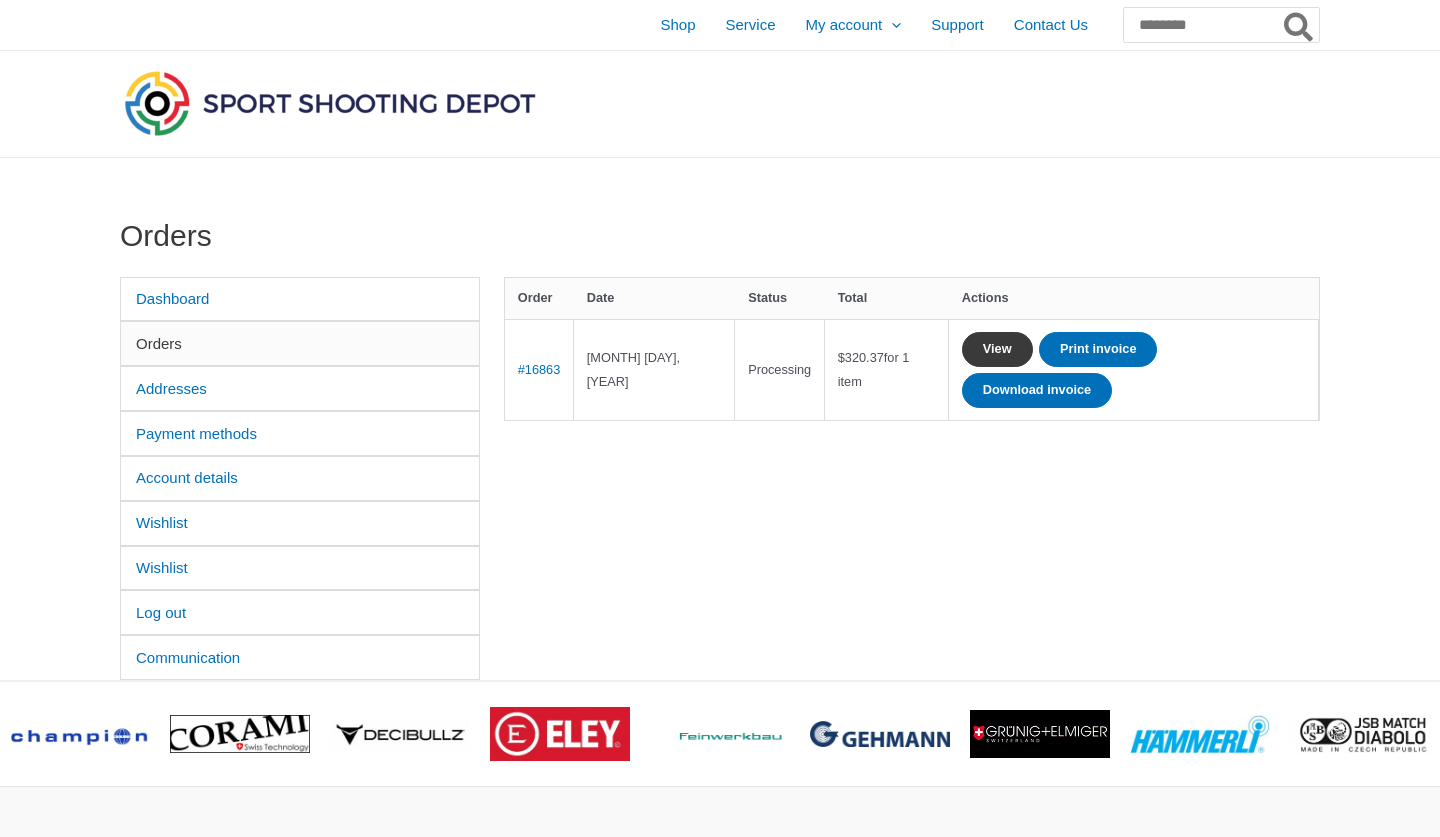 click on "View" at bounding box center [997, 349] 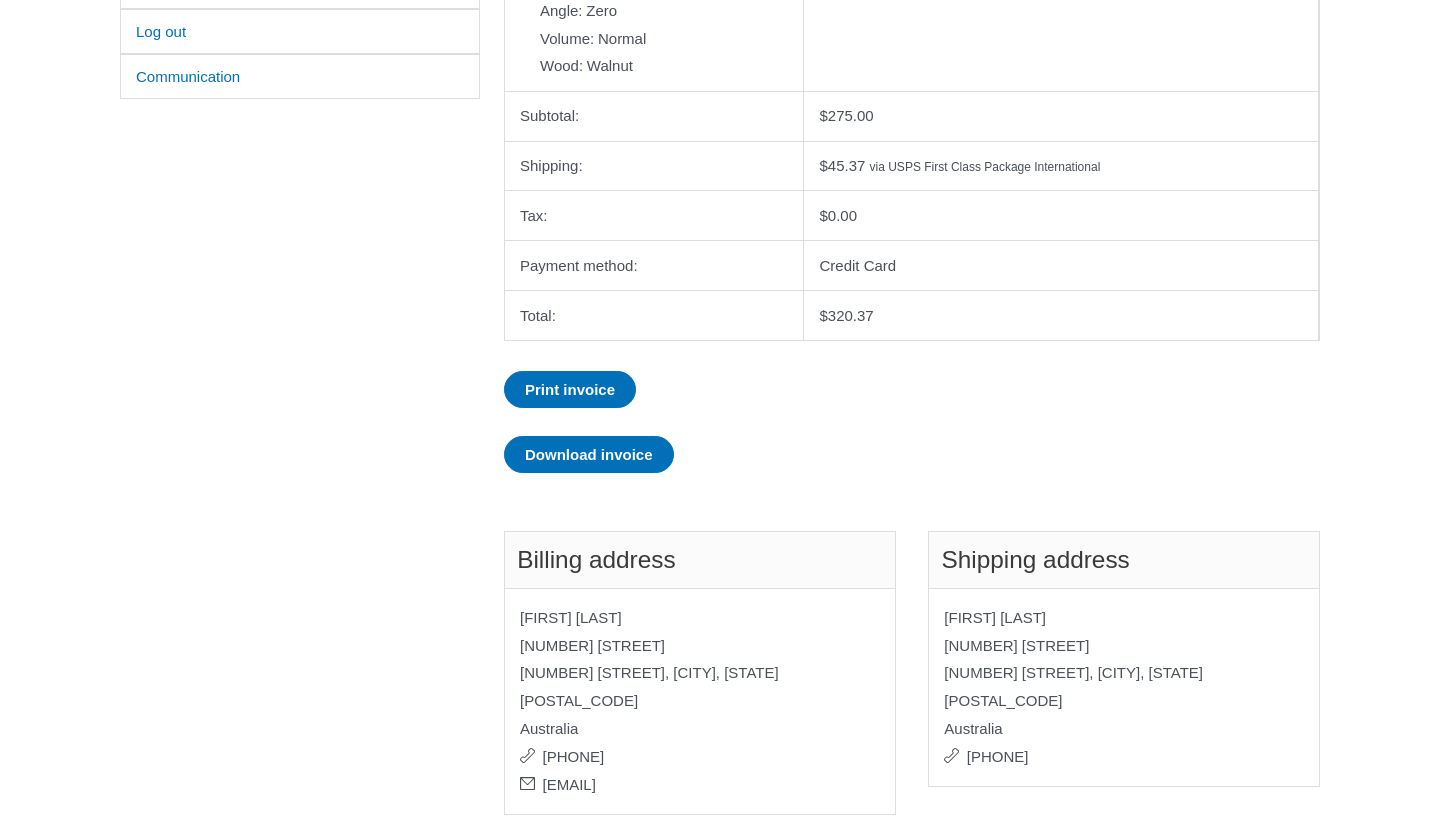scroll, scrollTop: 583, scrollLeft: 0, axis: vertical 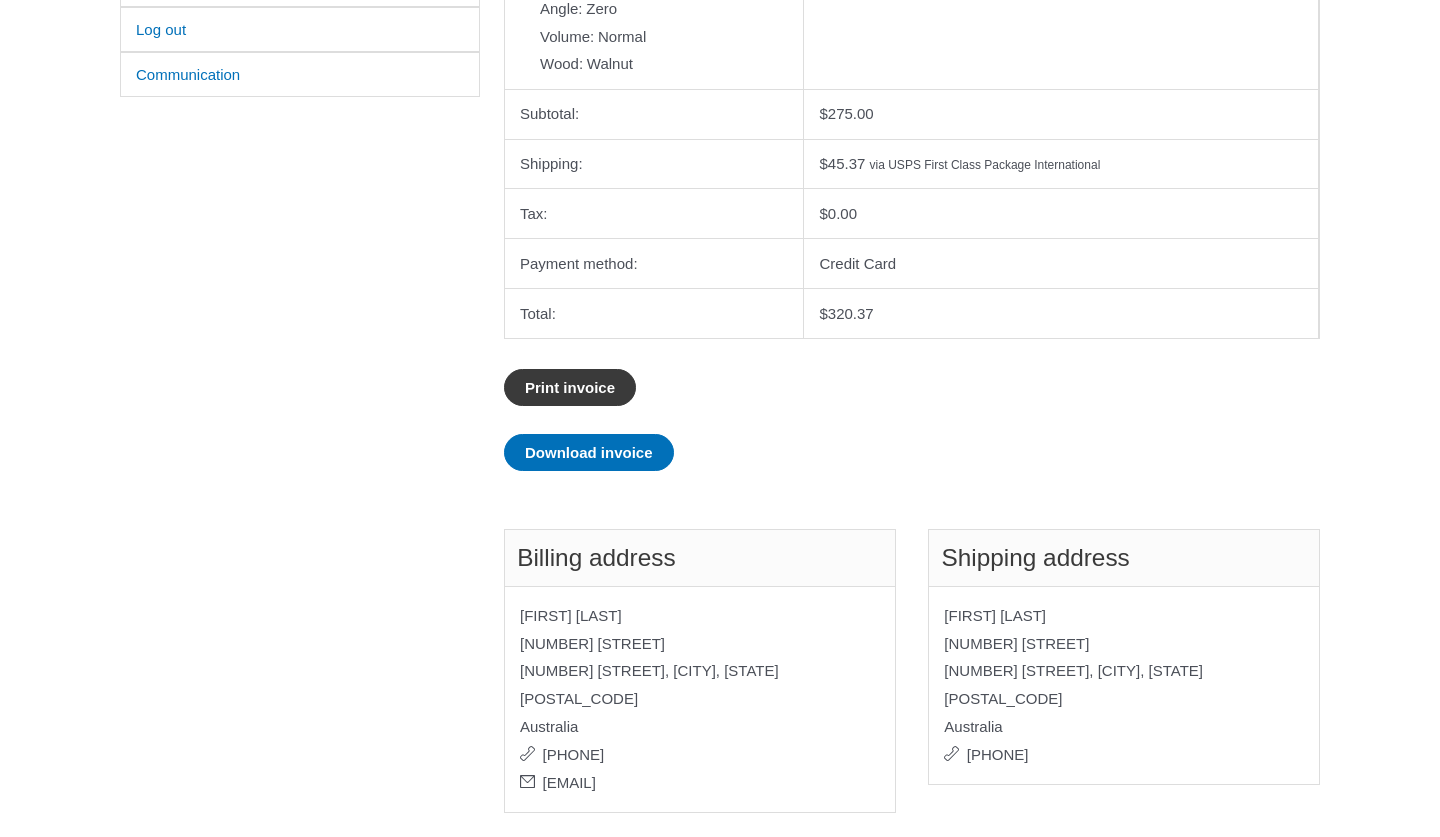 click on "Print invoice" at bounding box center [570, 387] 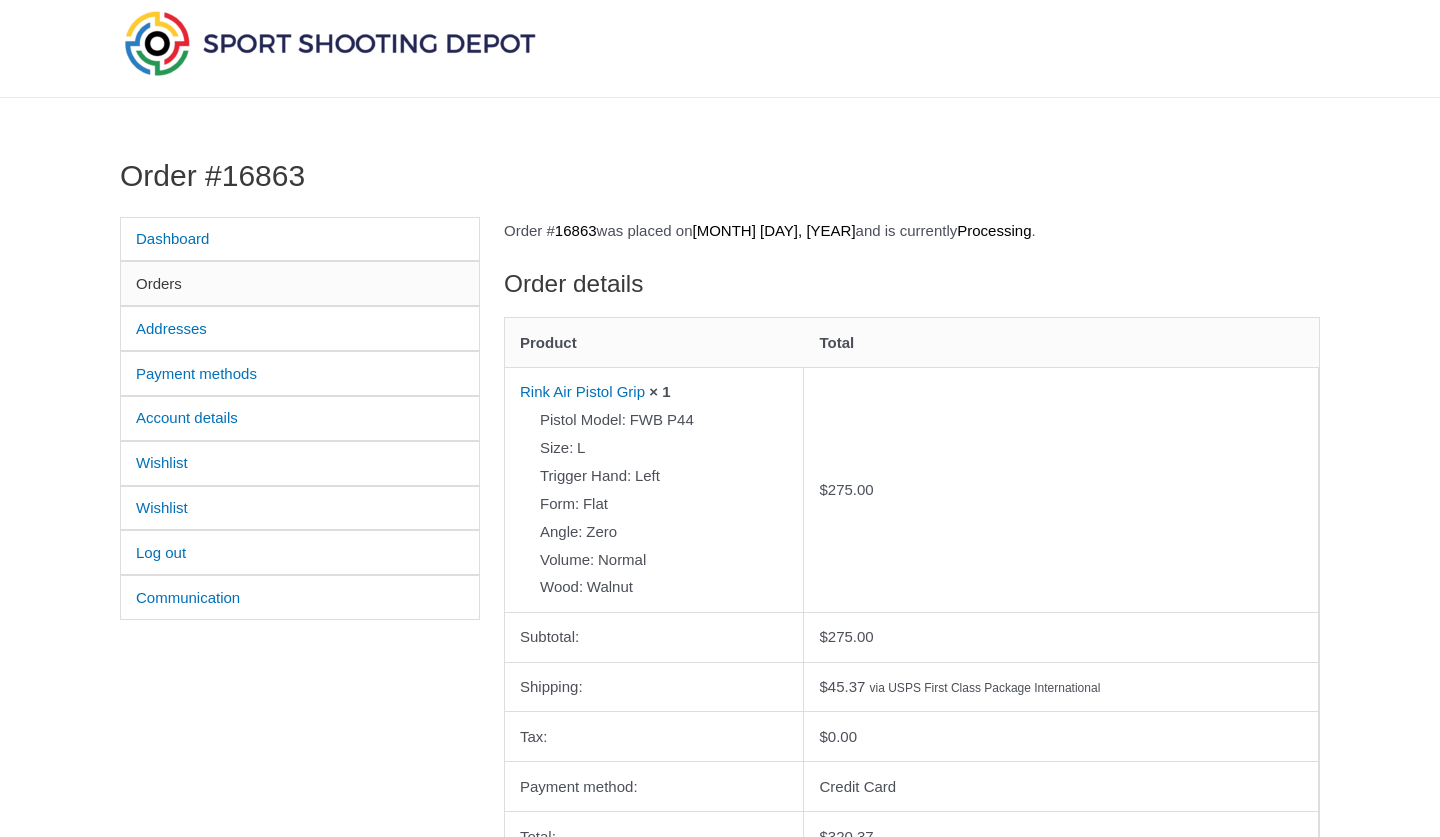 scroll, scrollTop: 59, scrollLeft: 0, axis: vertical 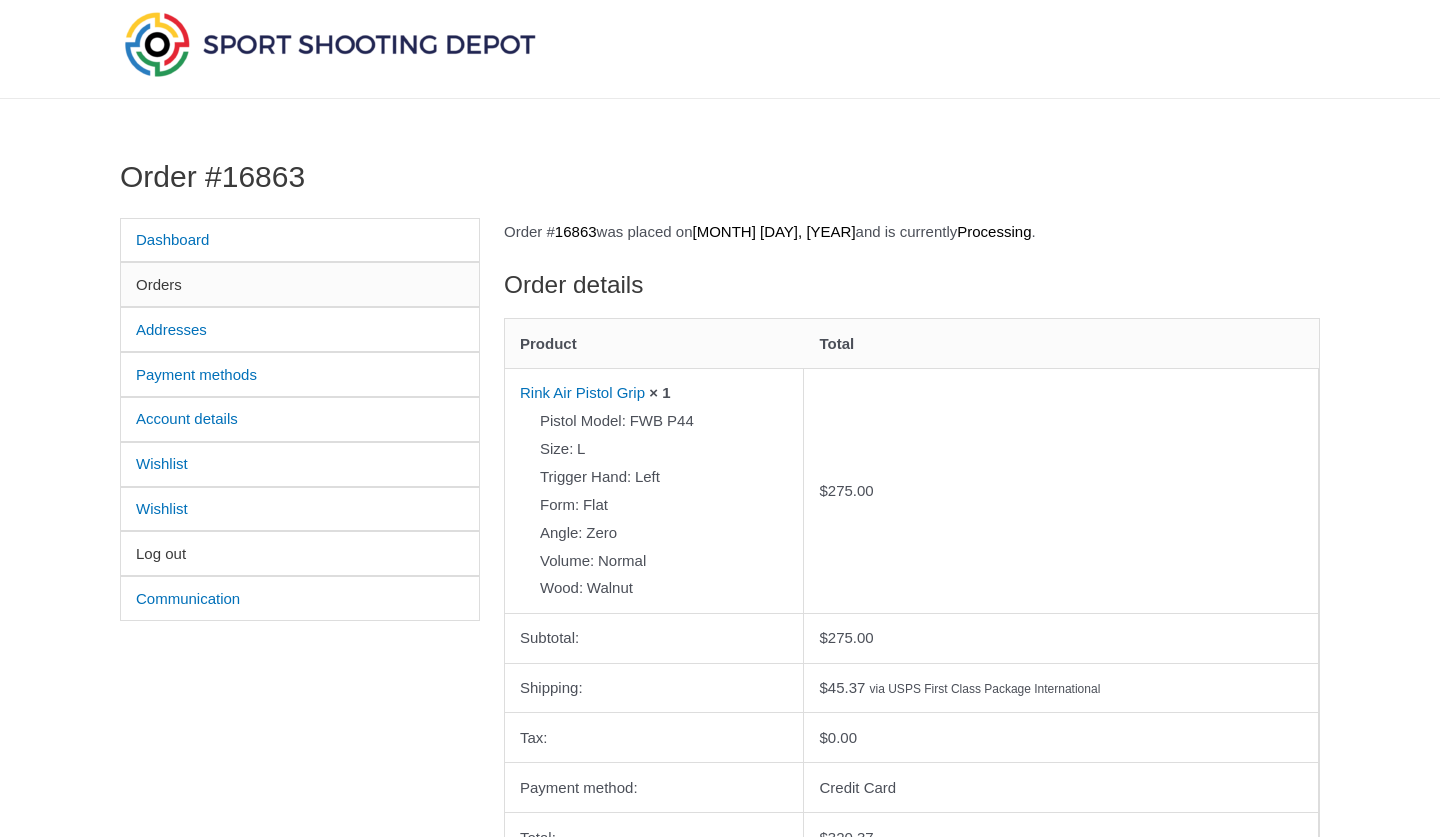 click on "Log out" at bounding box center [300, 553] 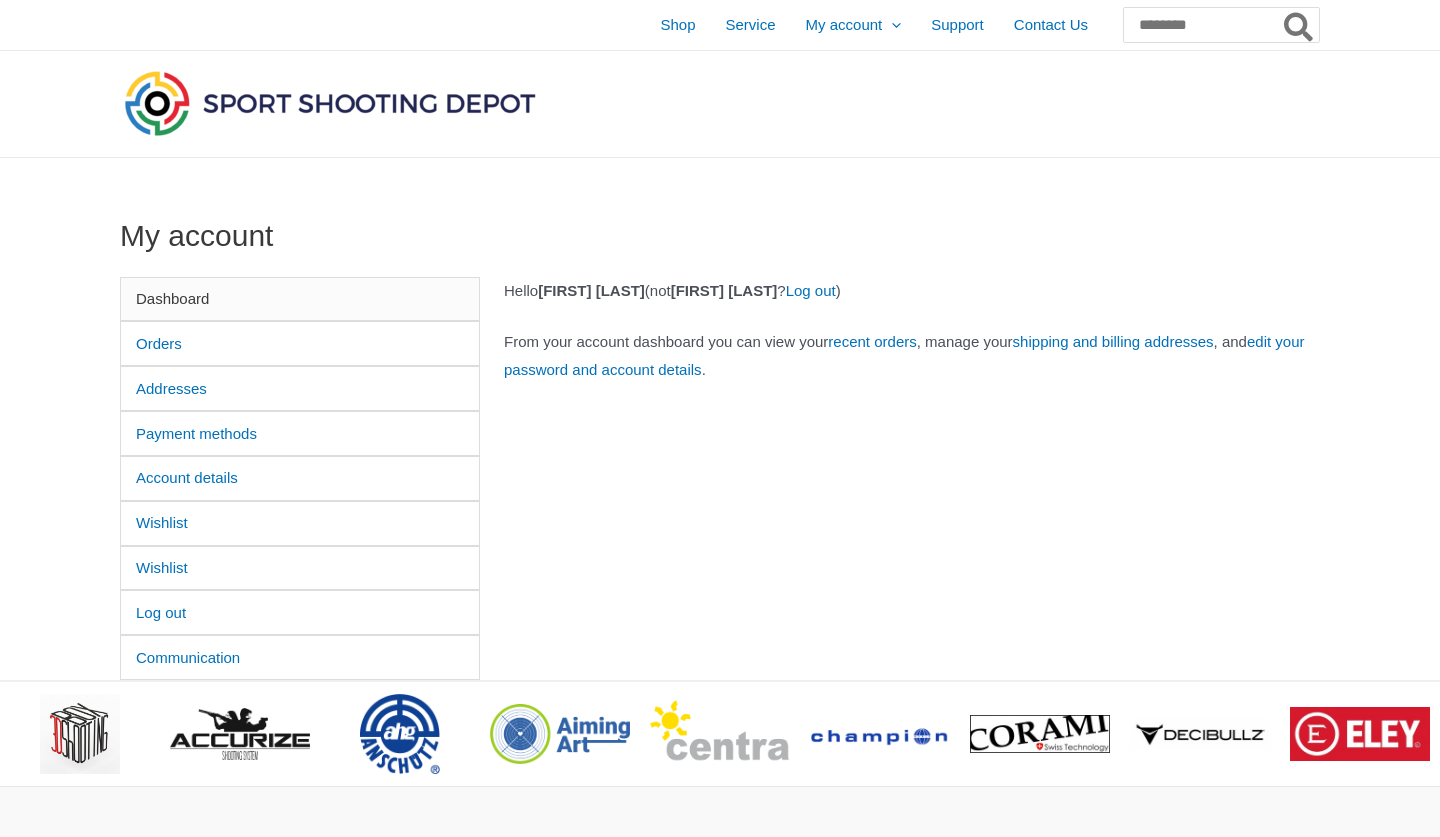 scroll, scrollTop: 0, scrollLeft: 0, axis: both 